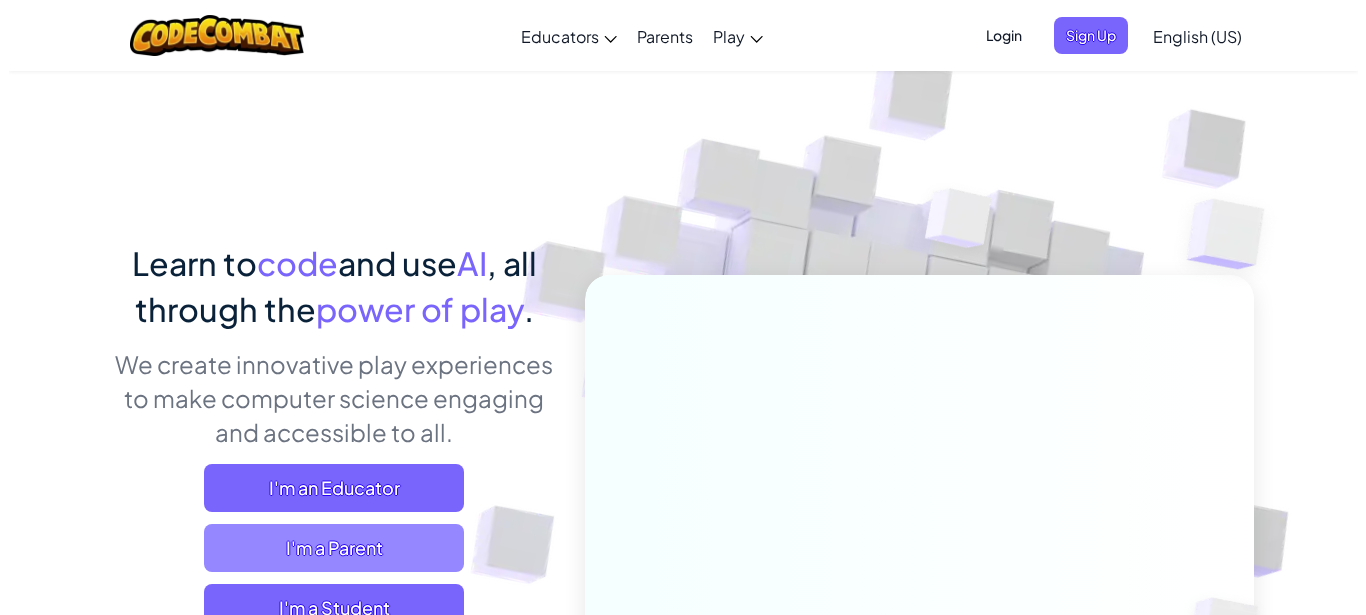 scroll, scrollTop: 102, scrollLeft: 0, axis: vertical 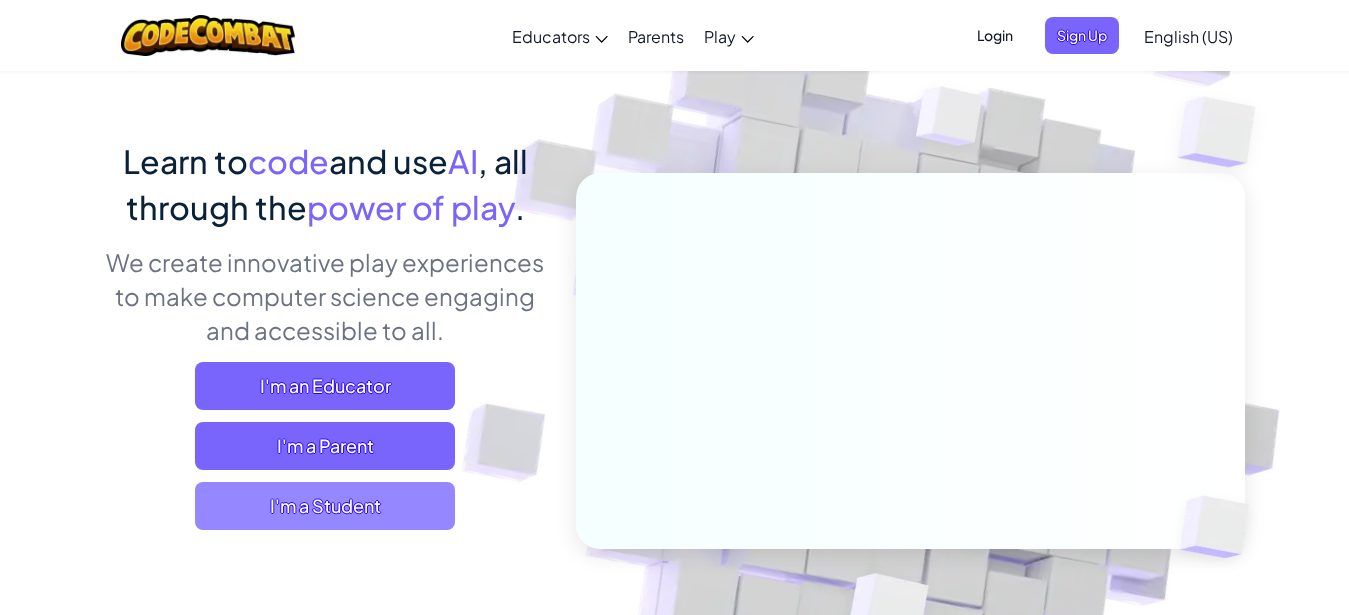 click on "I'm a Student" at bounding box center [325, 506] 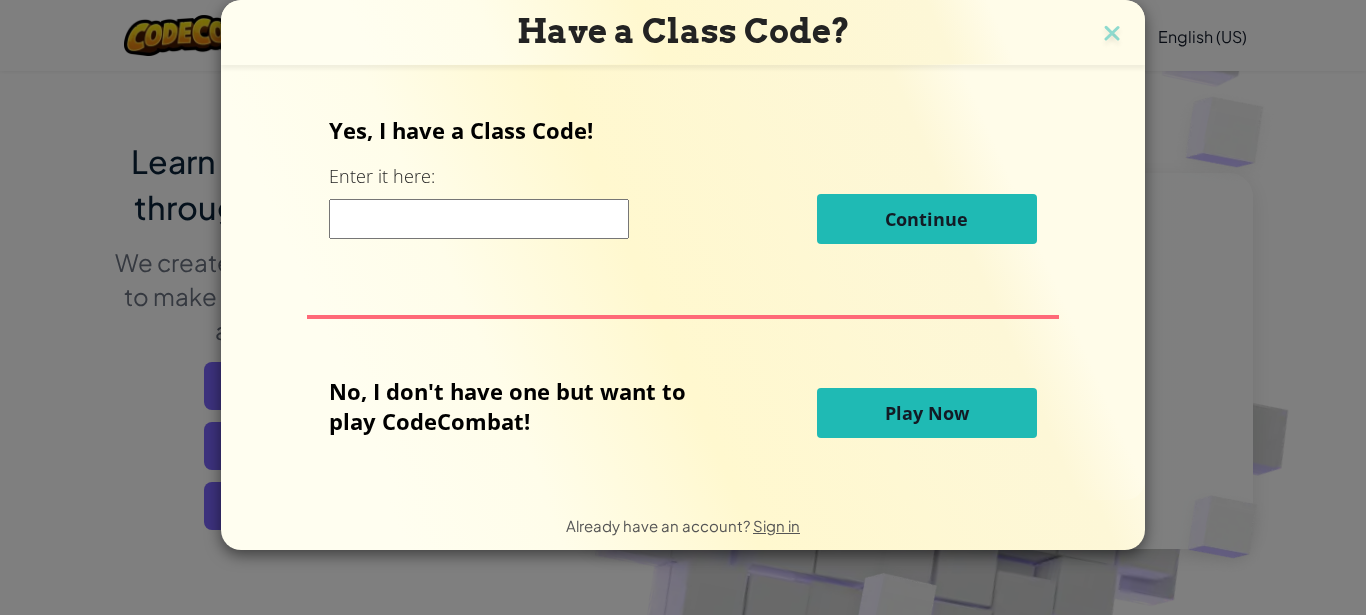 click at bounding box center [479, 219] 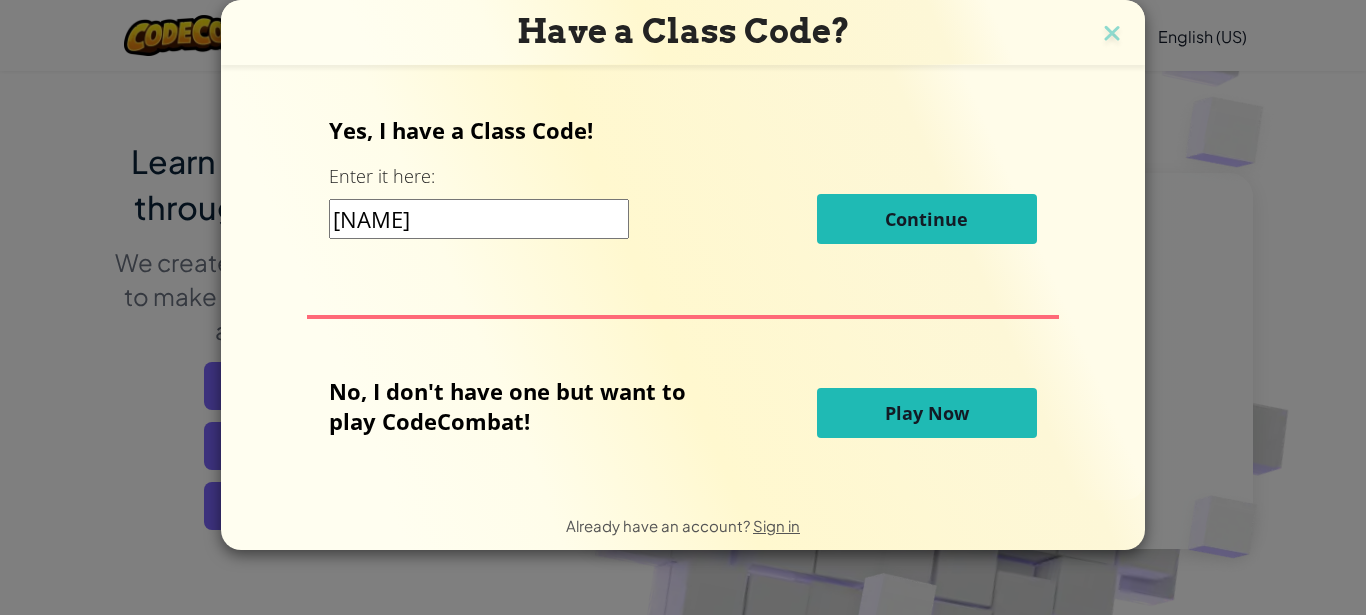 type on "[NAME]" 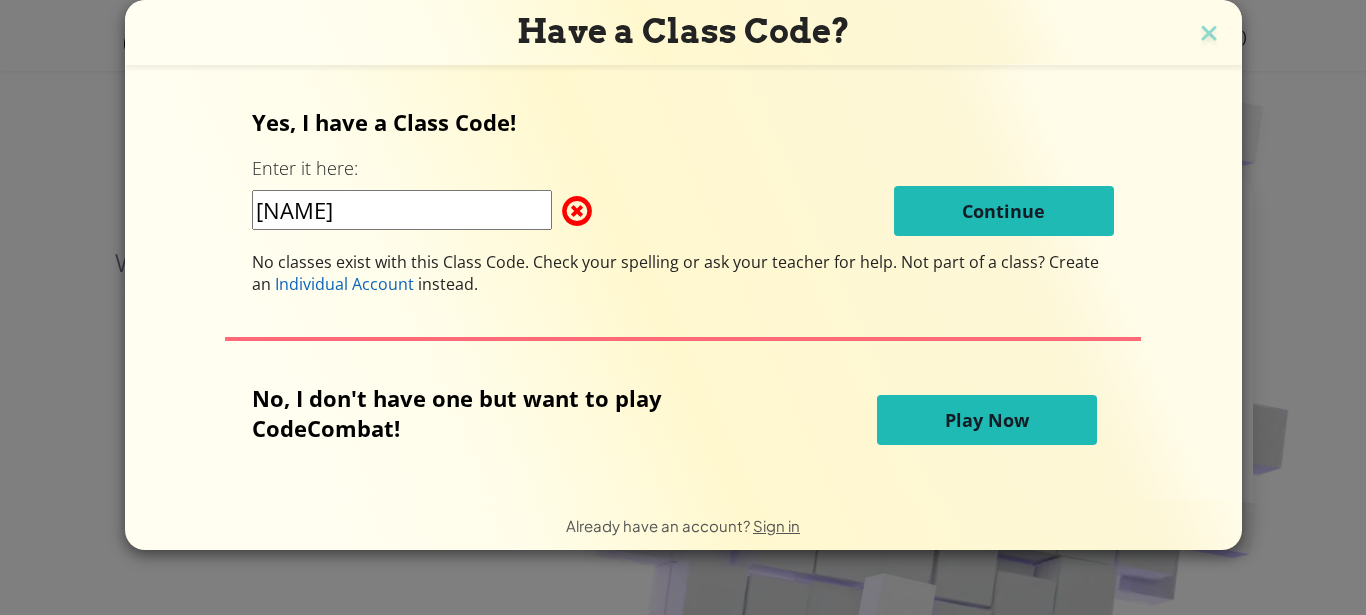 click on "Play Now" at bounding box center [987, 420] 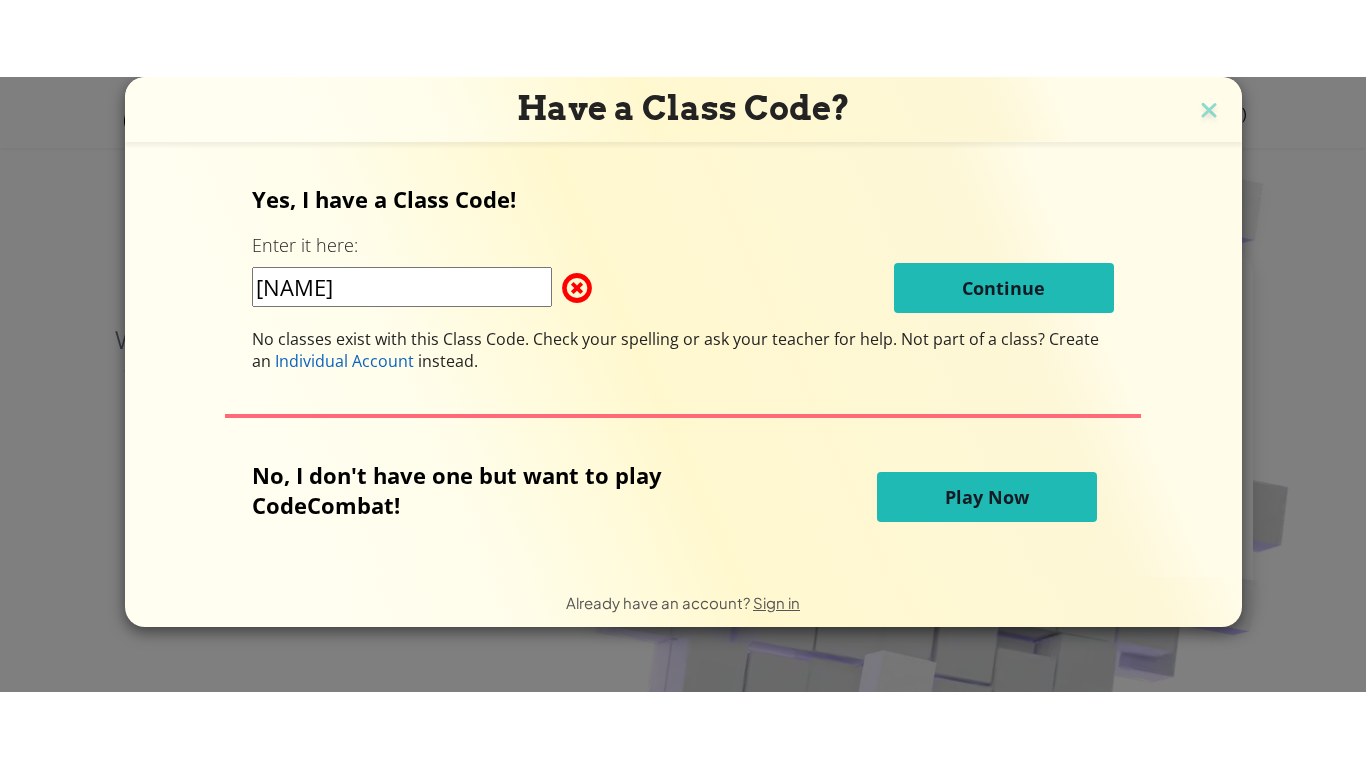 scroll, scrollTop: 0, scrollLeft: 0, axis: both 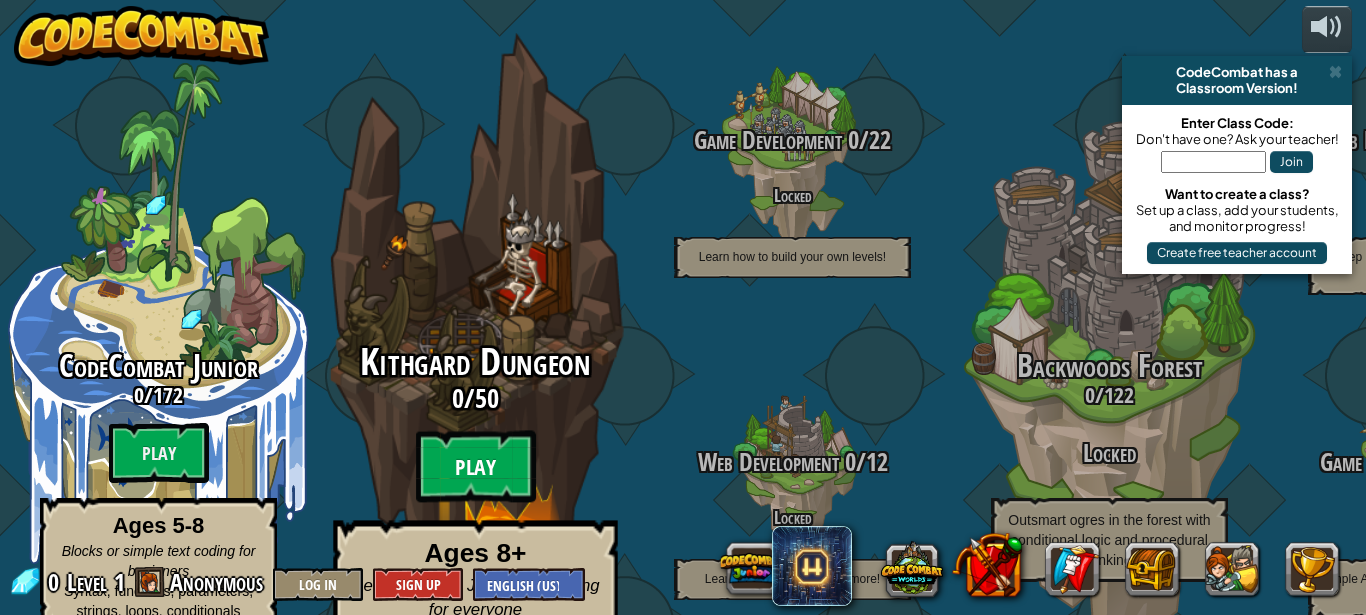 click on "Play" at bounding box center (476, 467) 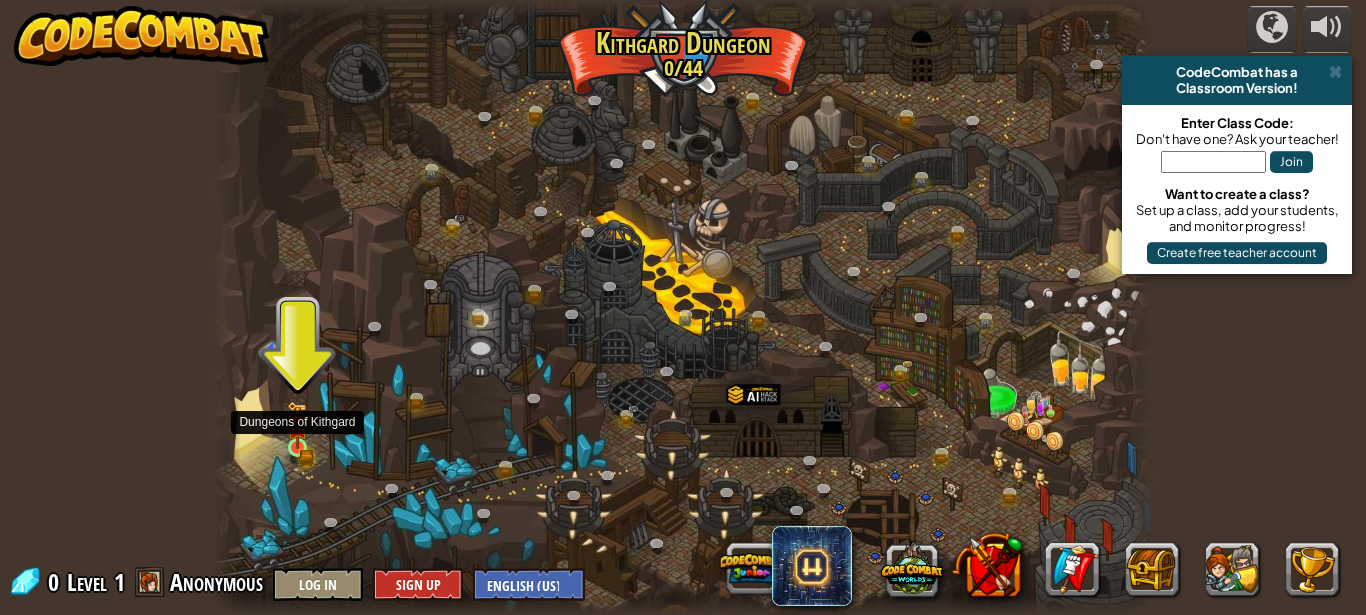 click at bounding box center [297, 426] 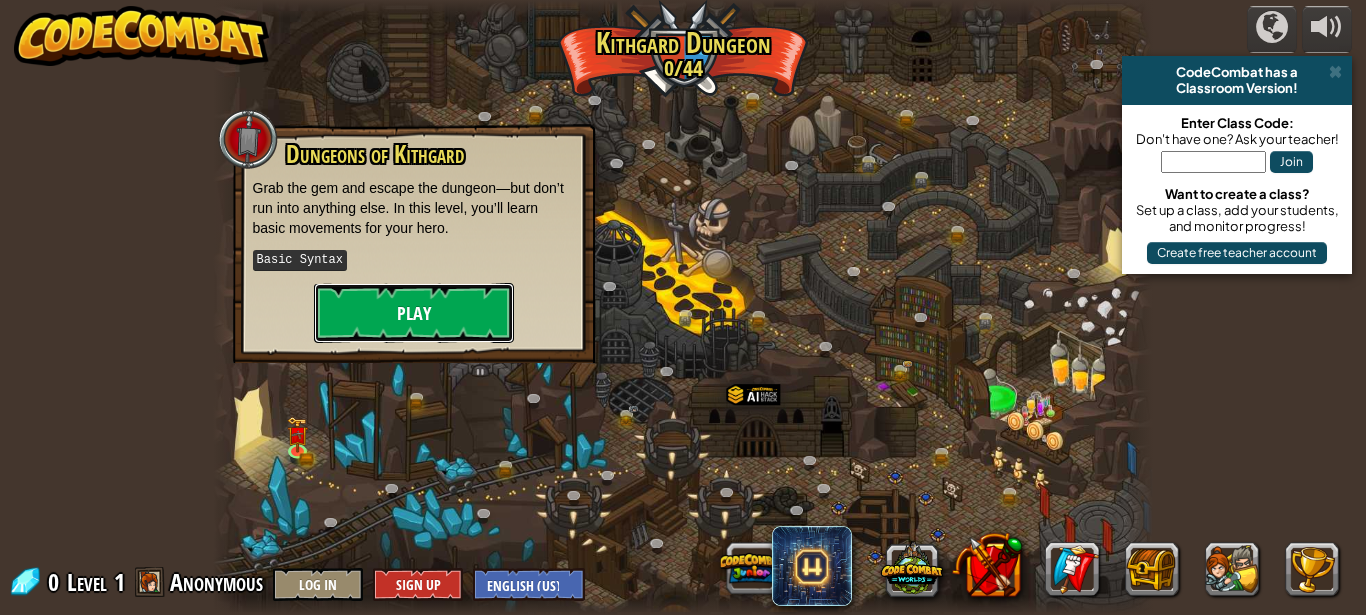 click on "Play" at bounding box center [414, 313] 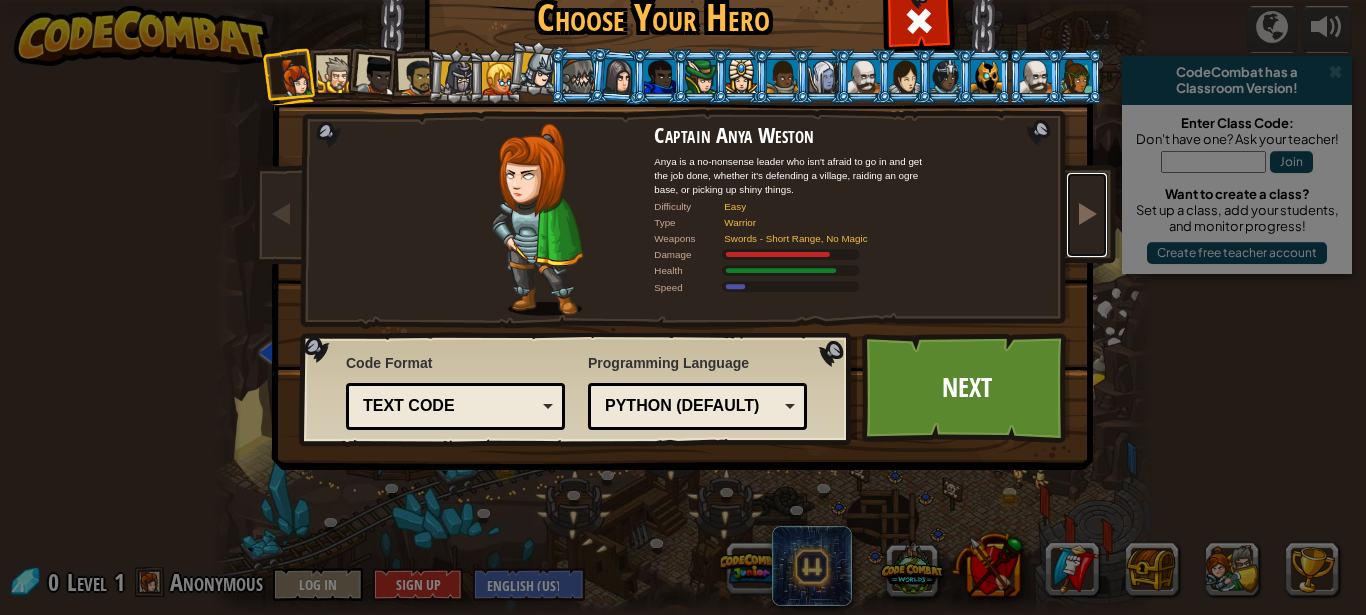 click at bounding box center (1087, 215) 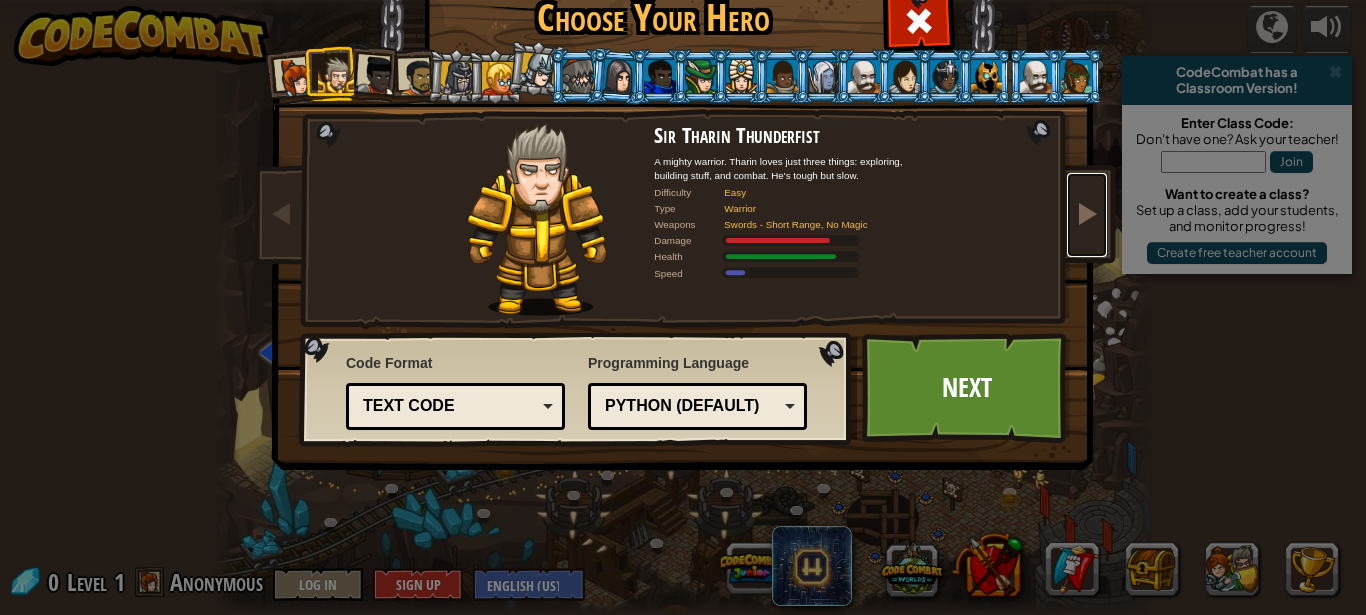 click at bounding box center [1087, 213] 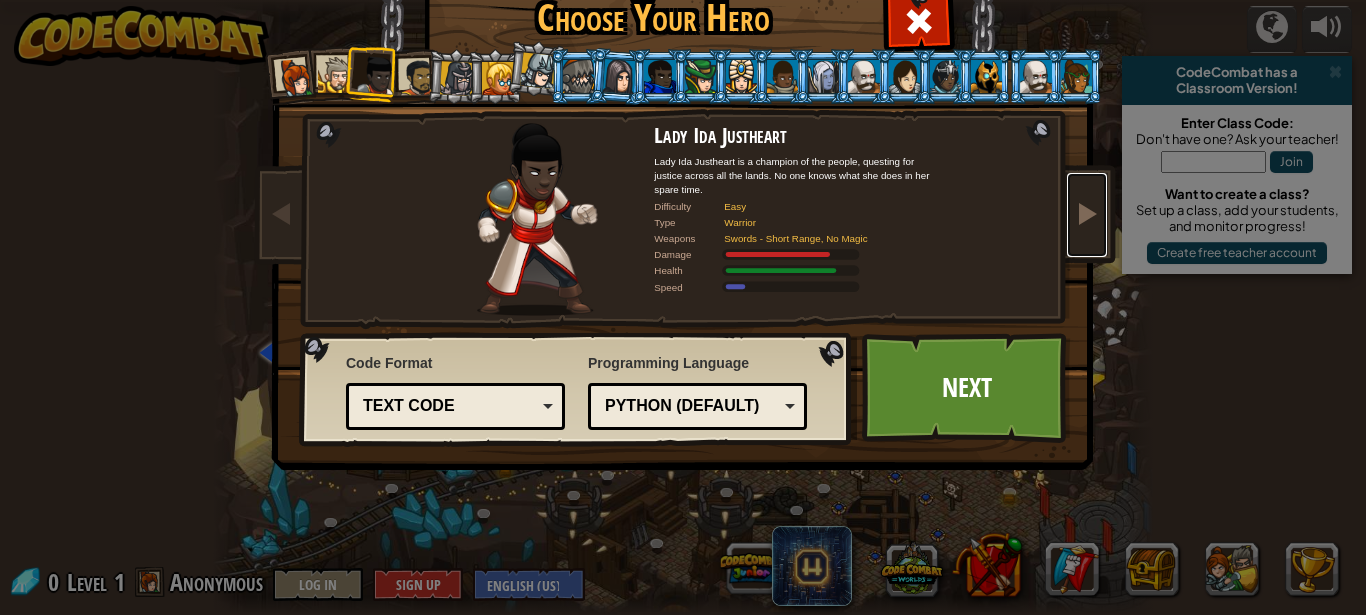 click at bounding box center (1087, 215) 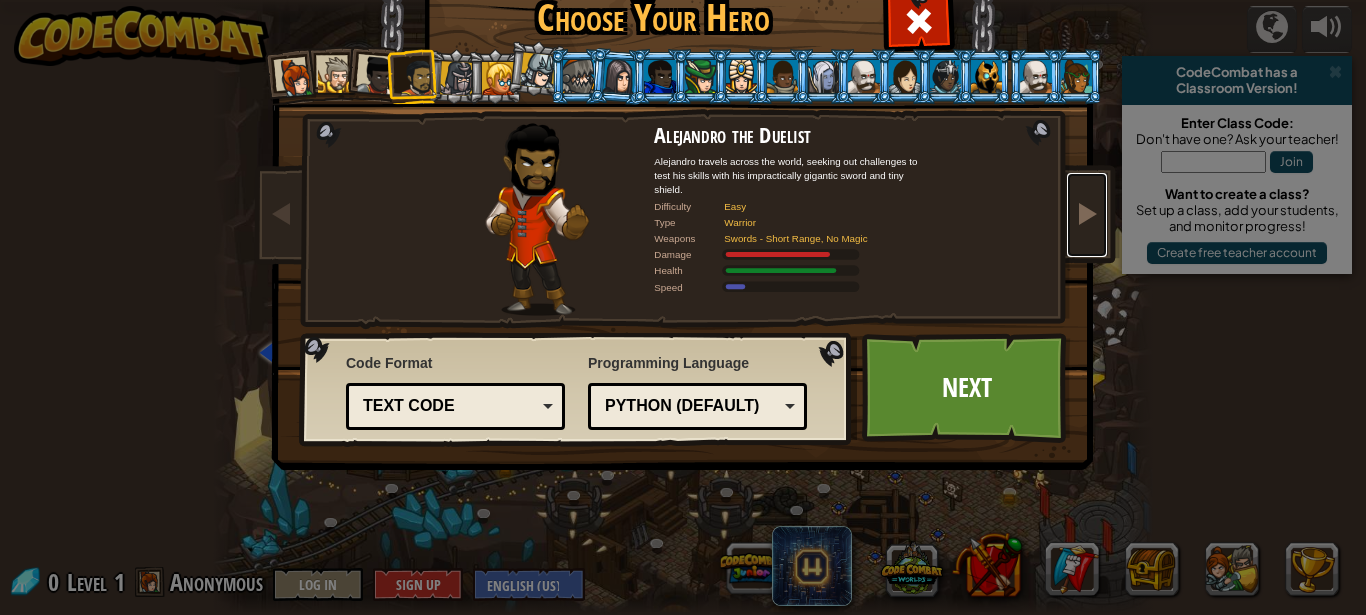 click at bounding box center (1087, 215) 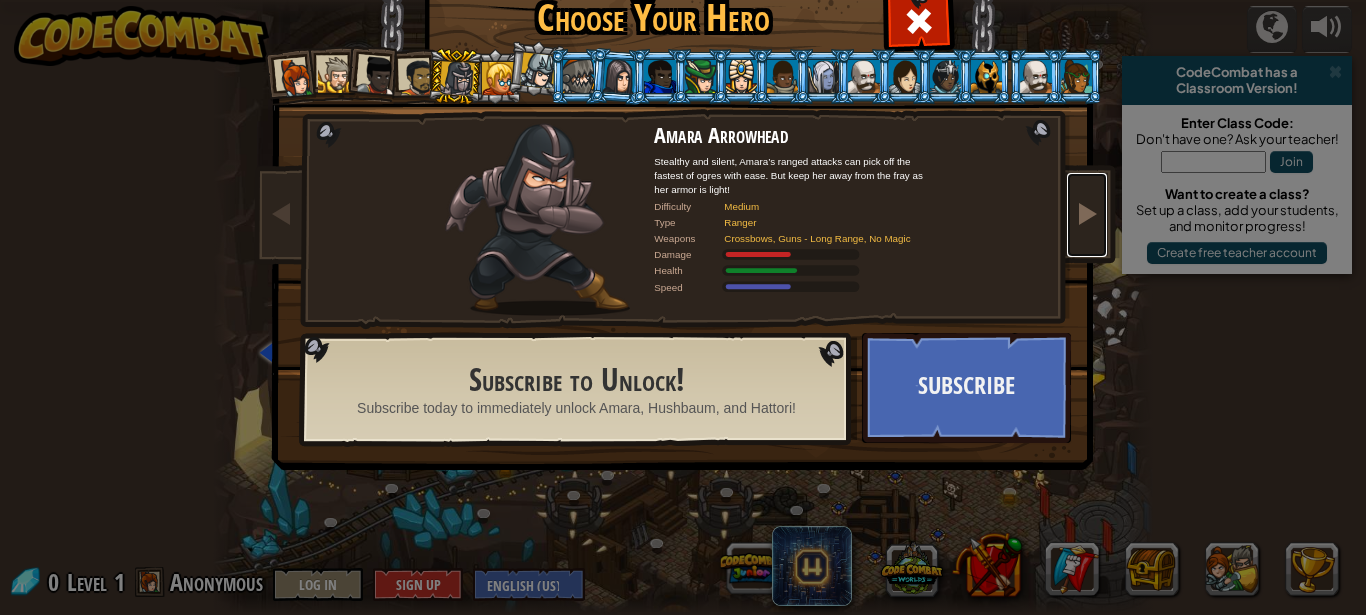 click at bounding box center (1087, 215) 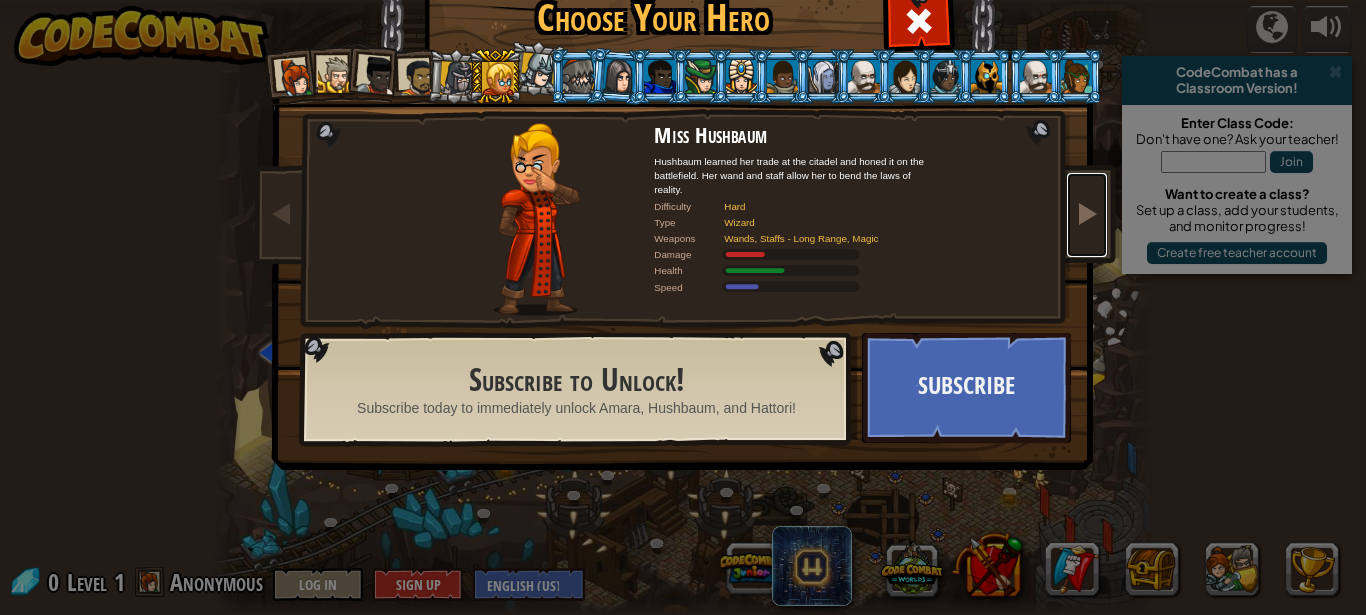 click at bounding box center [1087, 213] 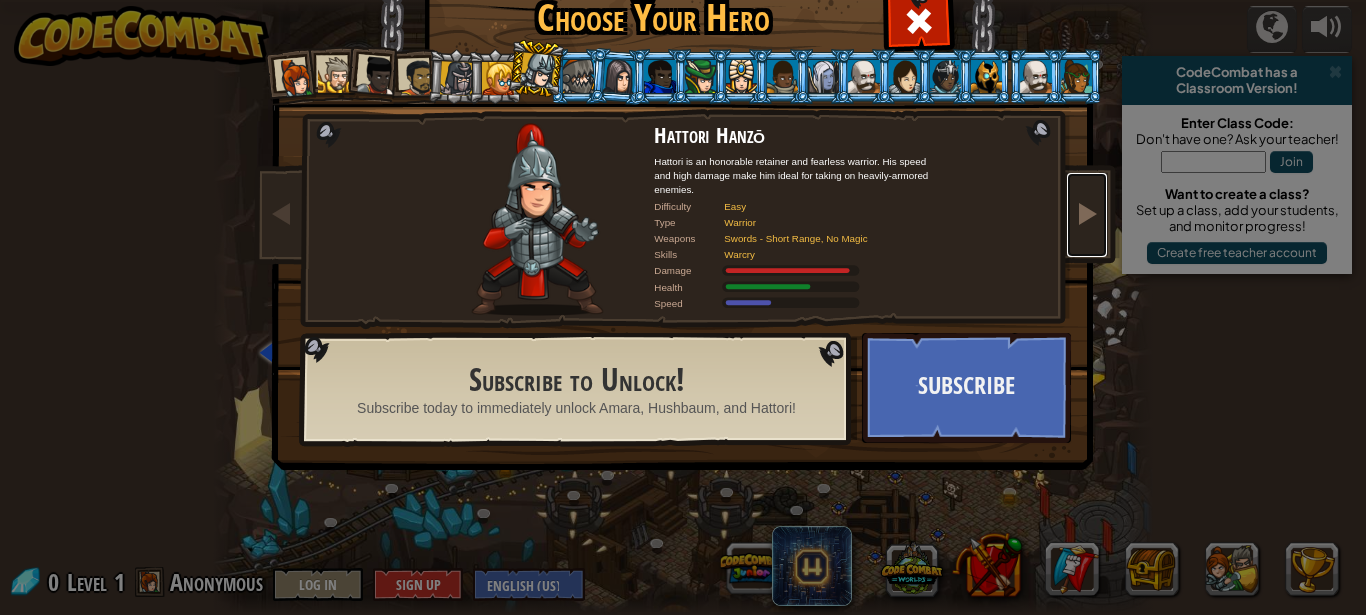 click at bounding box center [1087, 213] 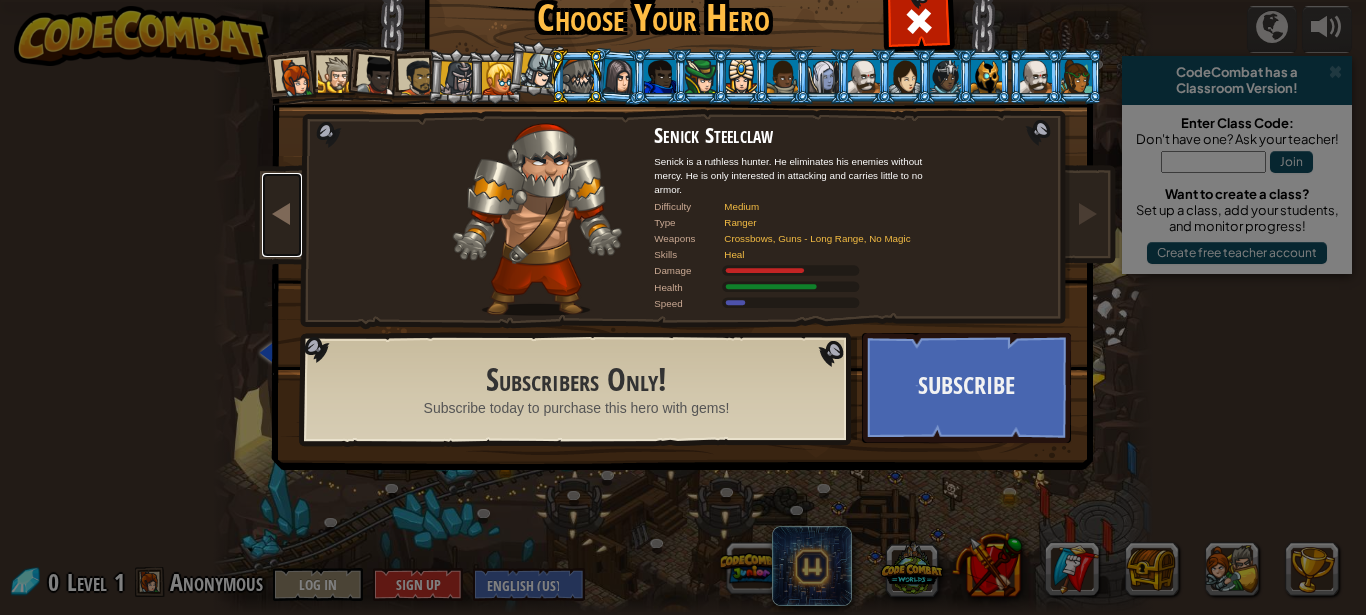 click at bounding box center [282, 213] 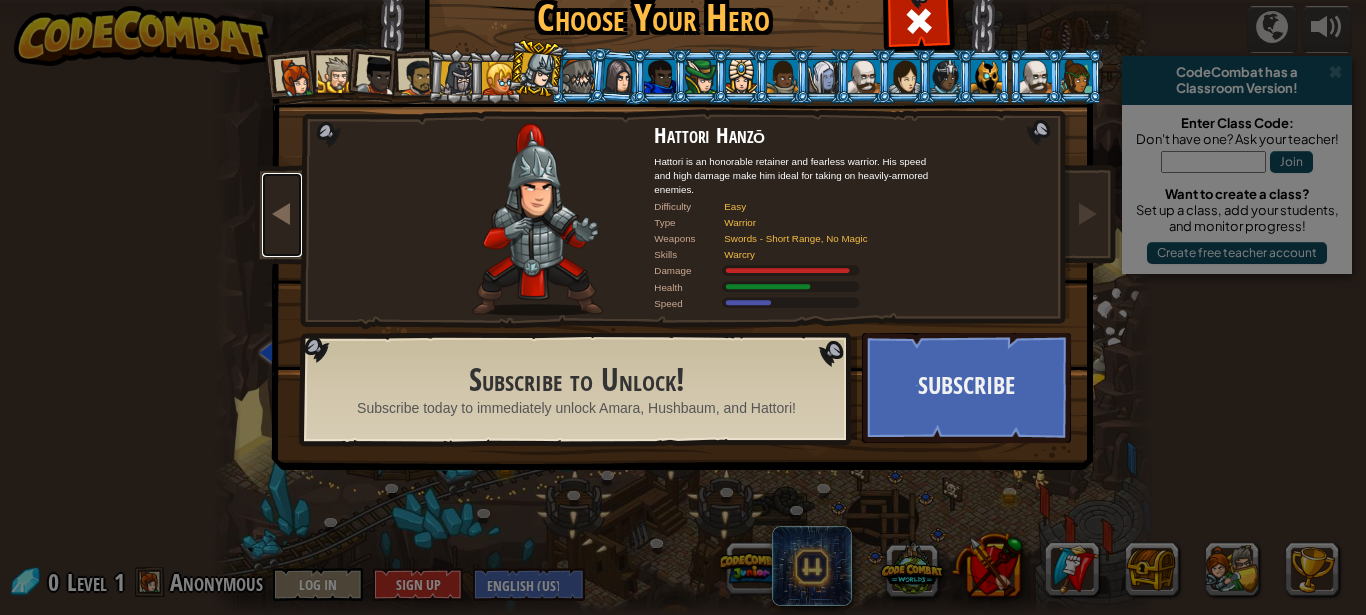 click at bounding box center [282, 213] 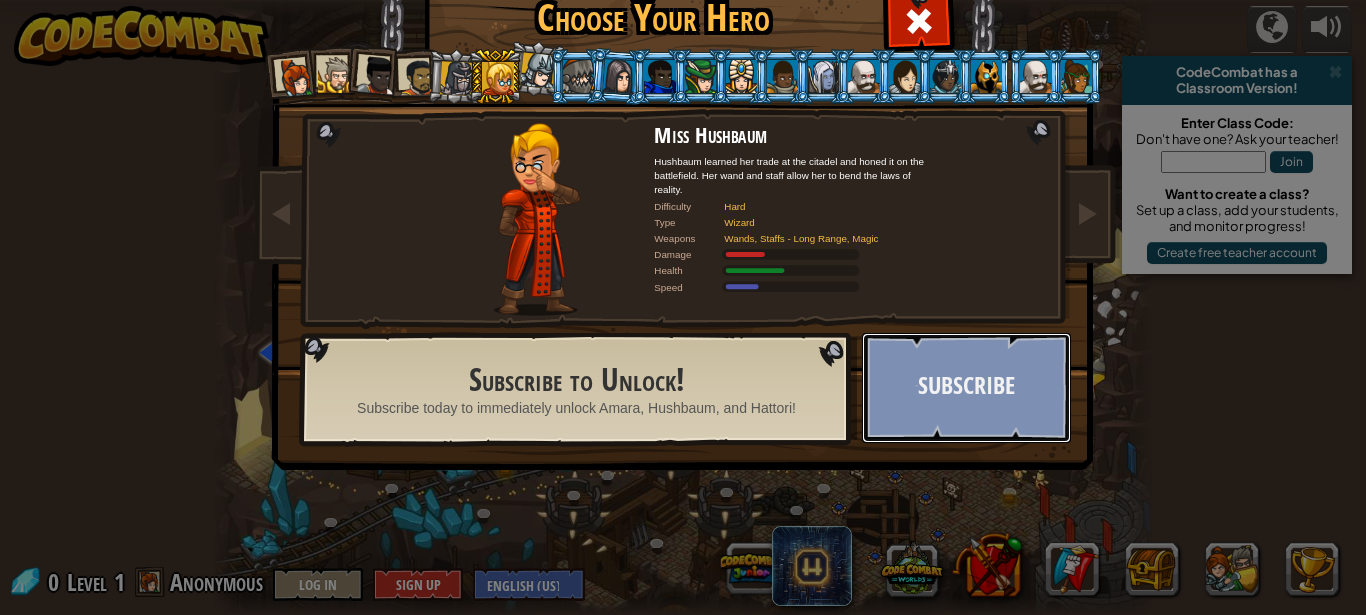 click on "Subscribe" at bounding box center (966, 388) 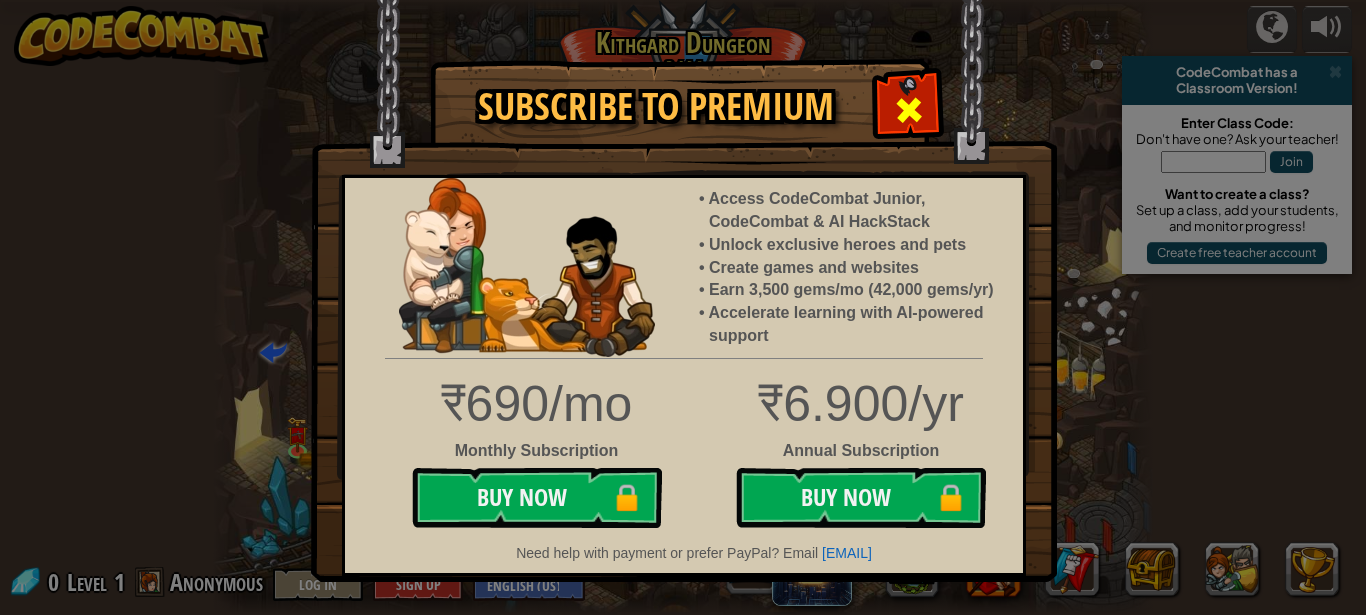 click at bounding box center (909, 110) 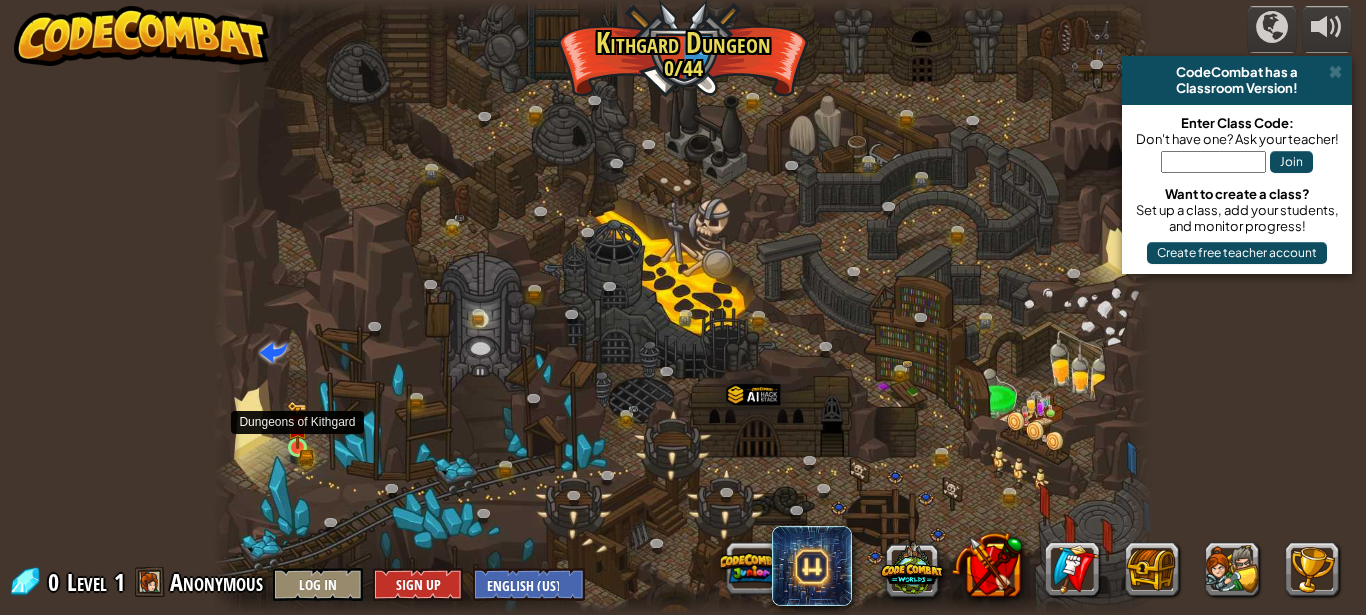 click at bounding box center (297, 426) 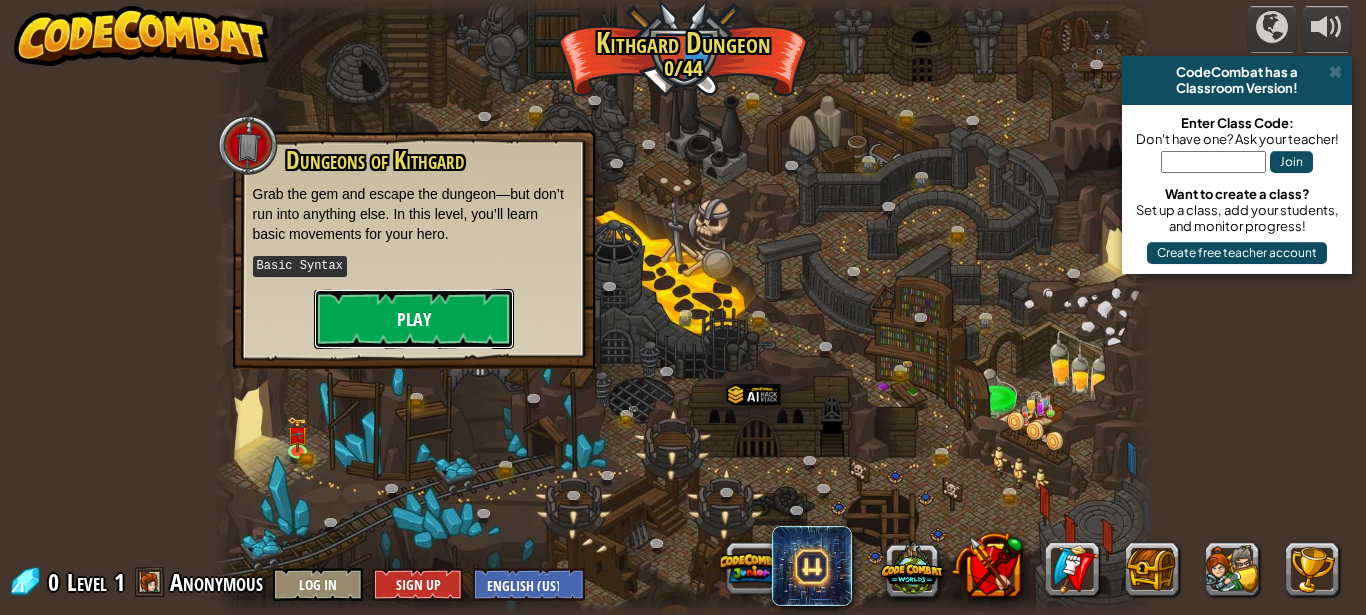 click on "Play" at bounding box center [414, 319] 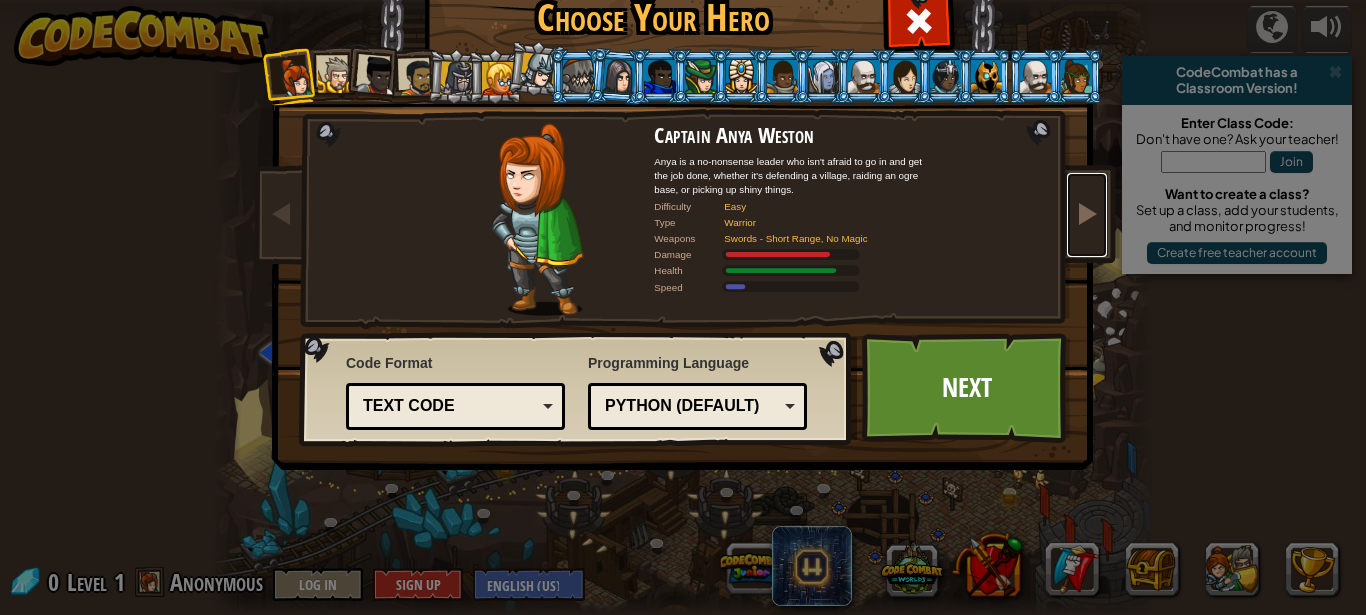 click at bounding box center (1087, 215) 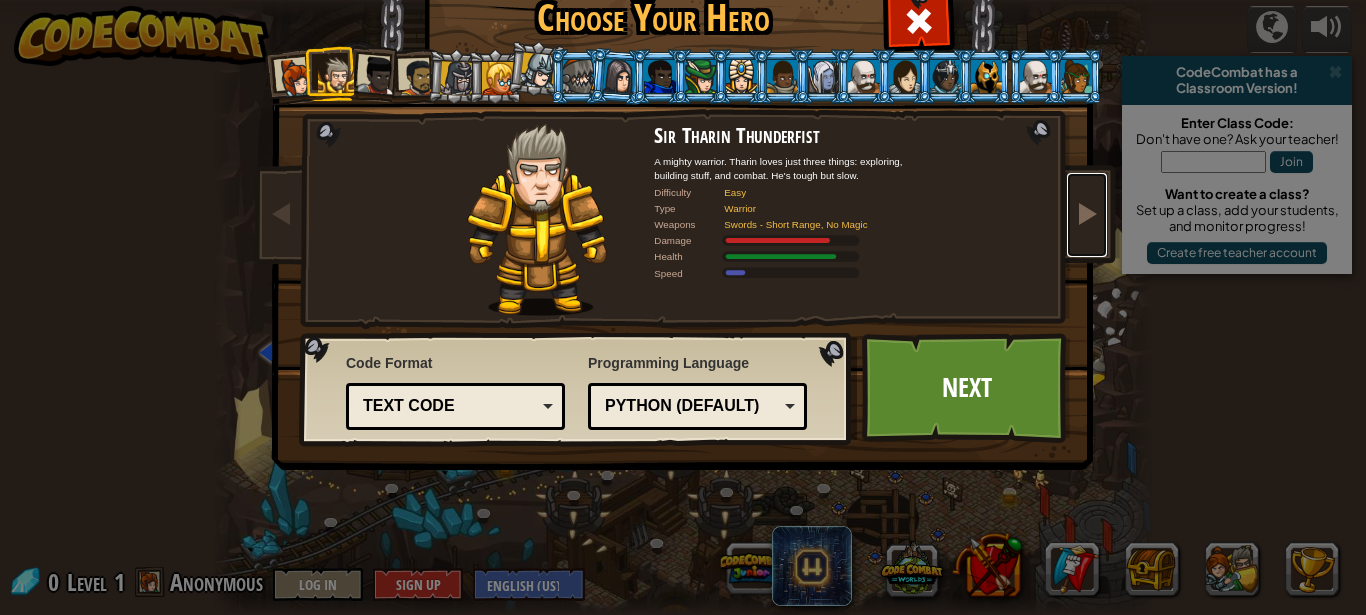 click at bounding box center [1087, 213] 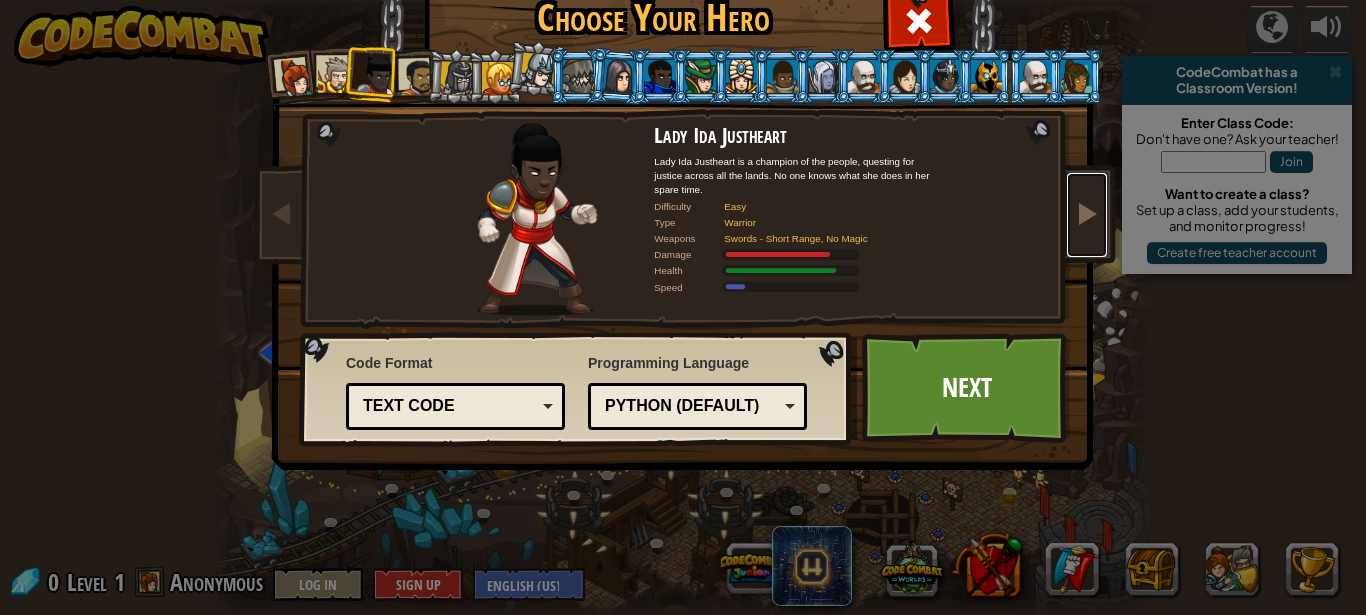 click at bounding box center [1087, 213] 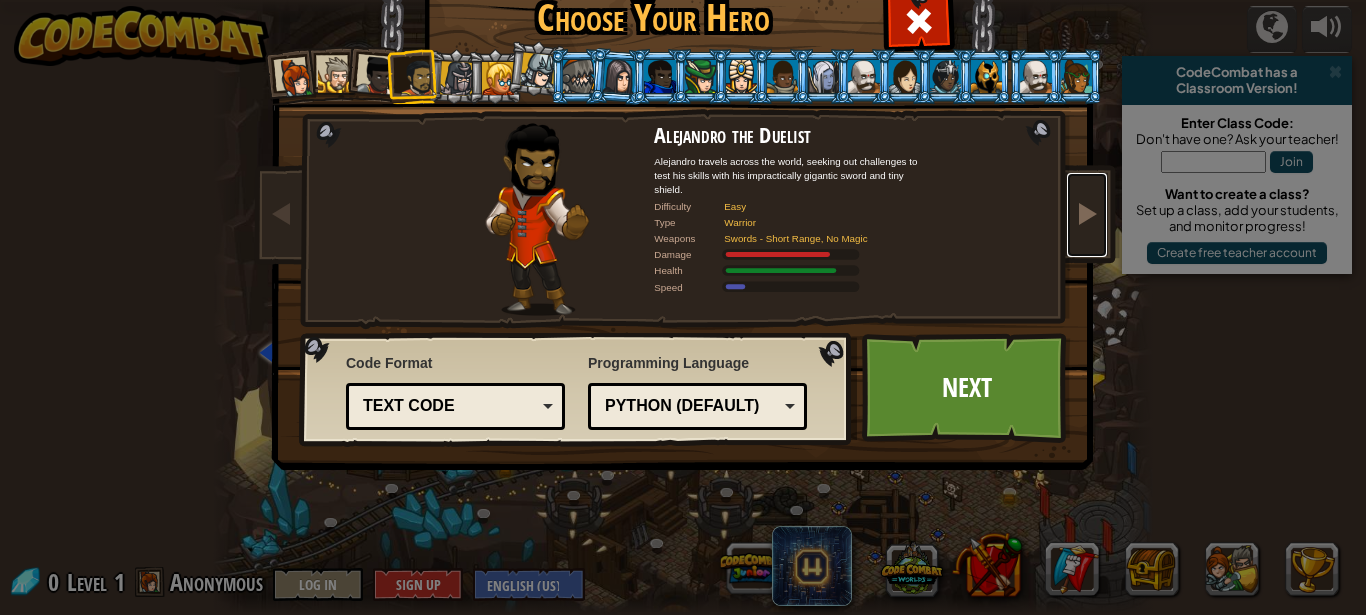 click at bounding box center (1087, 213) 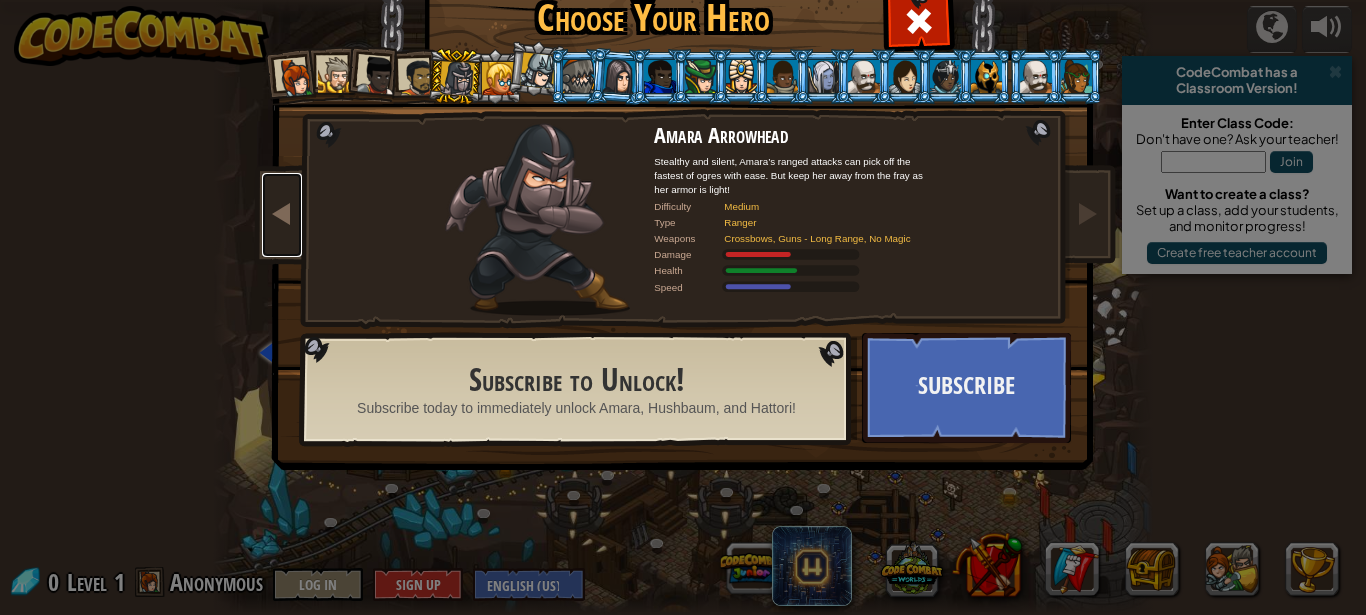 click at bounding box center (282, 215) 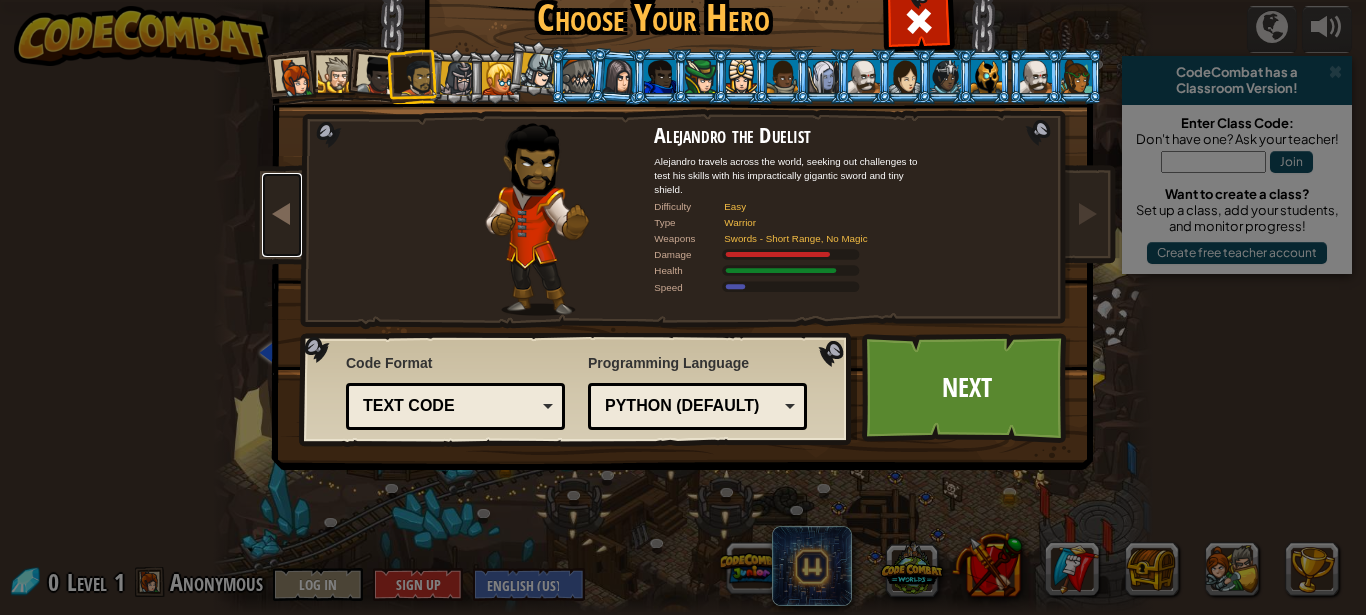 click at bounding box center (282, 215) 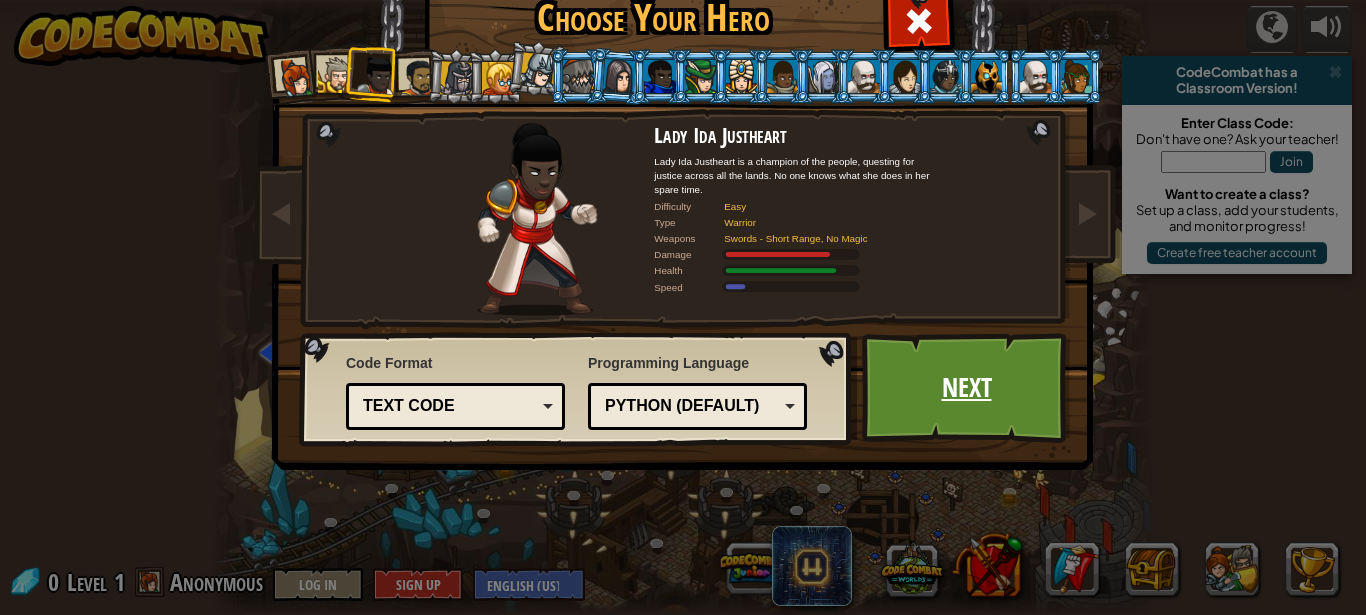 click on "Next" at bounding box center [966, 388] 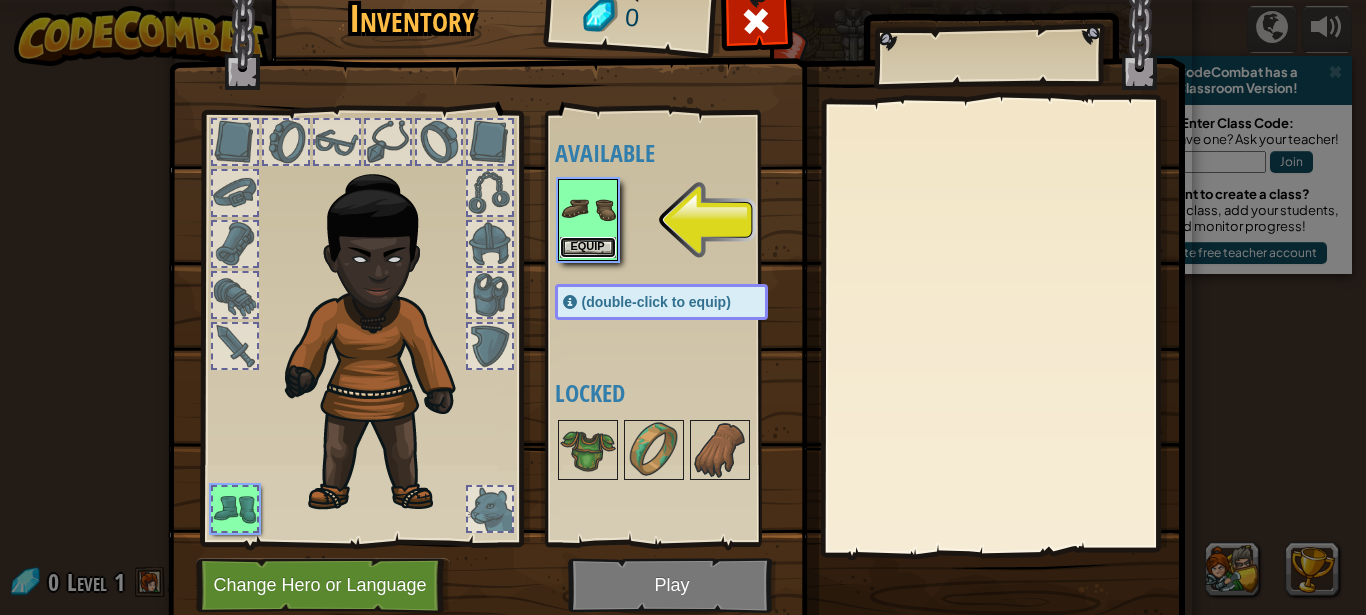 click on "Equip" at bounding box center (588, 247) 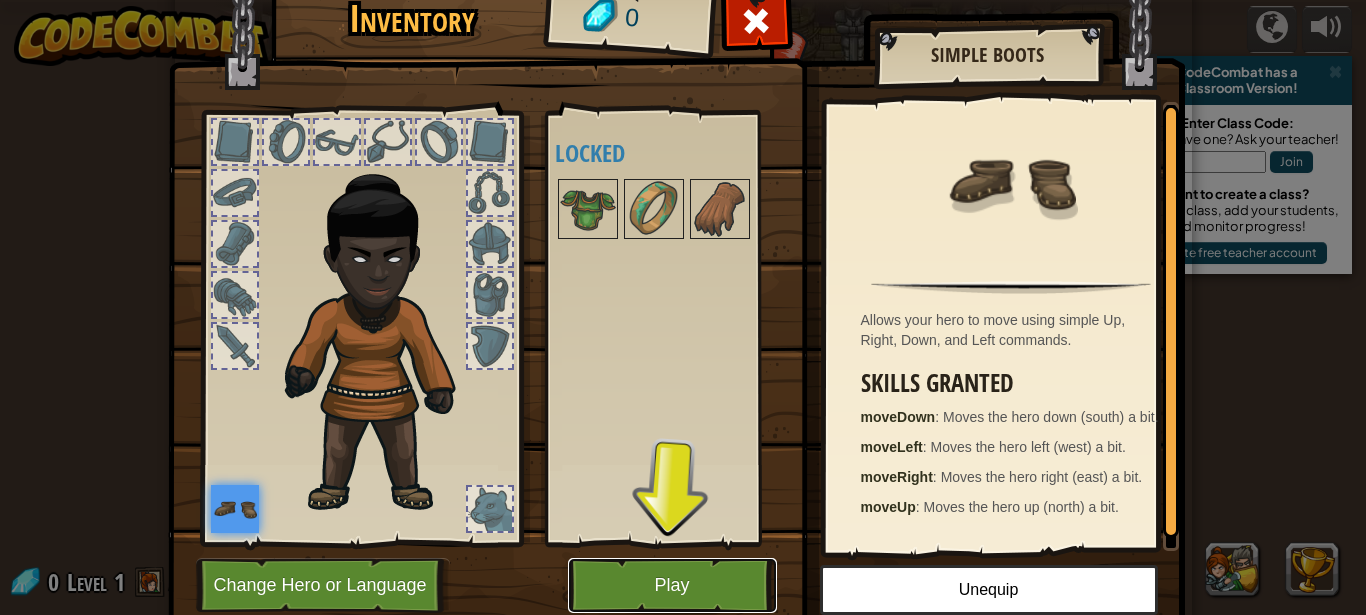 click on "Play" at bounding box center (672, 585) 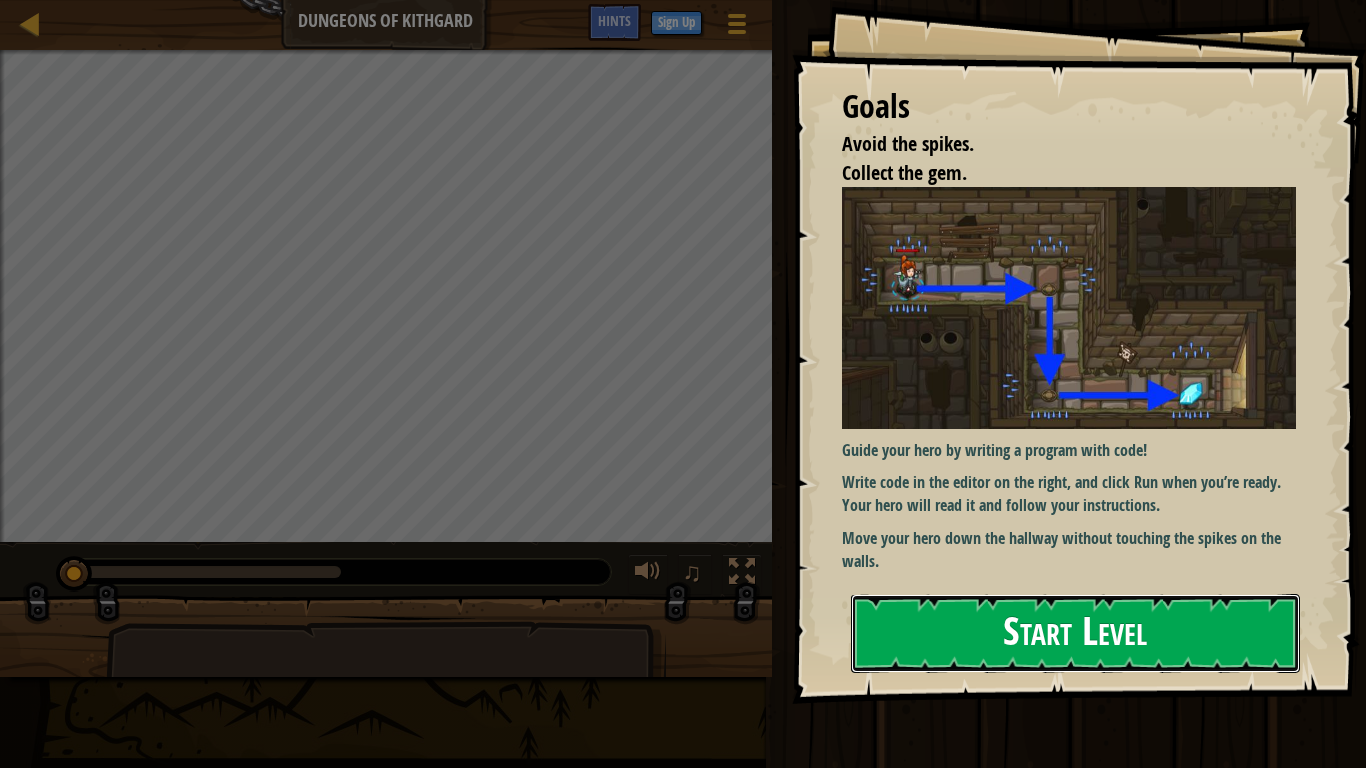 click on "Start Level" at bounding box center [1075, 633] 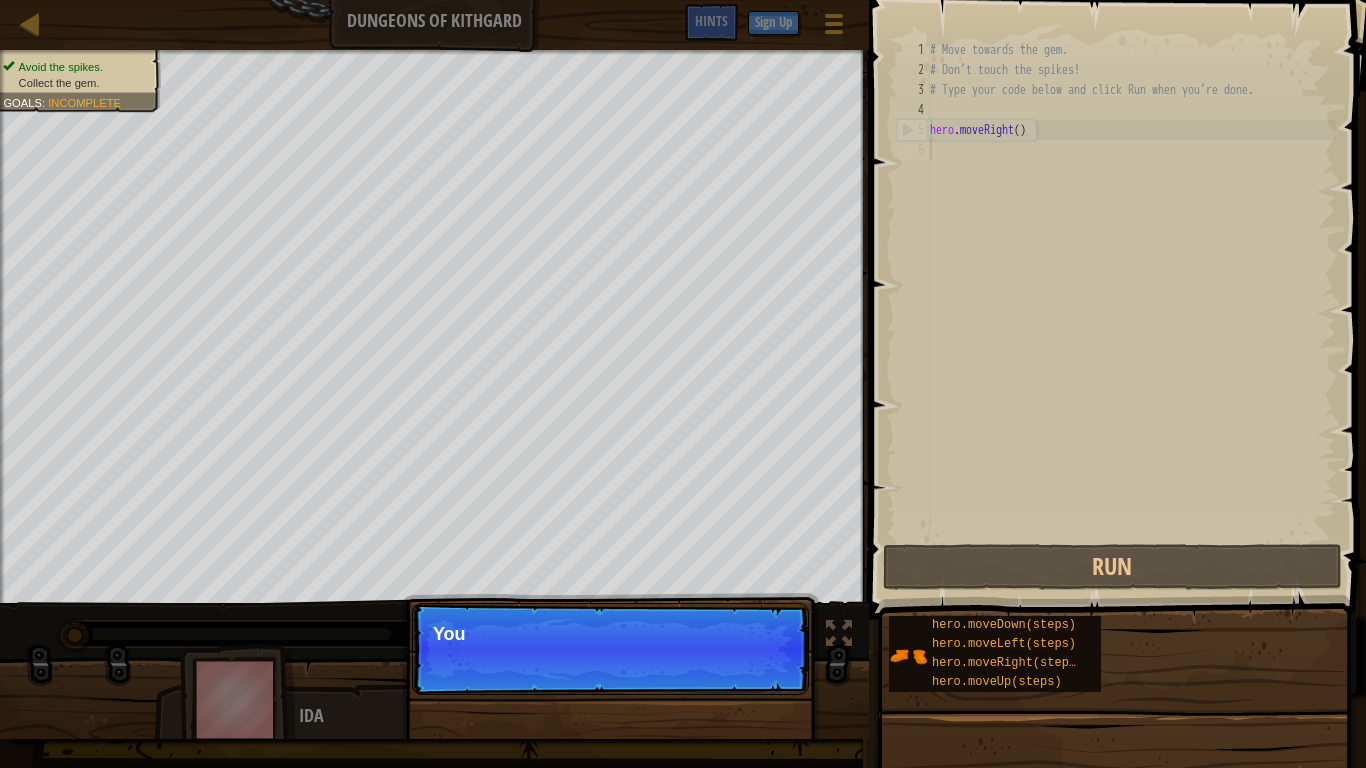 click on "Continue  You" at bounding box center (610, 649) 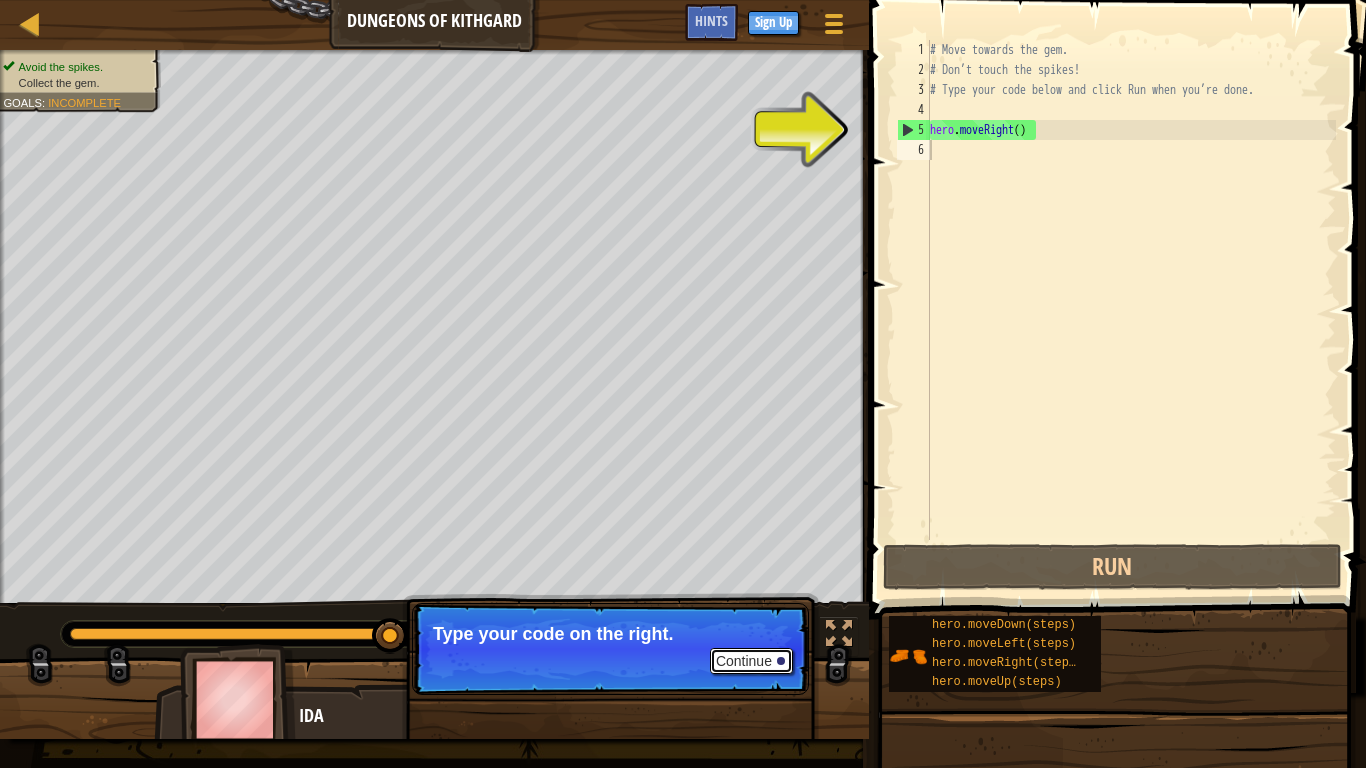 click on "Continue" at bounding box center (751, 661) 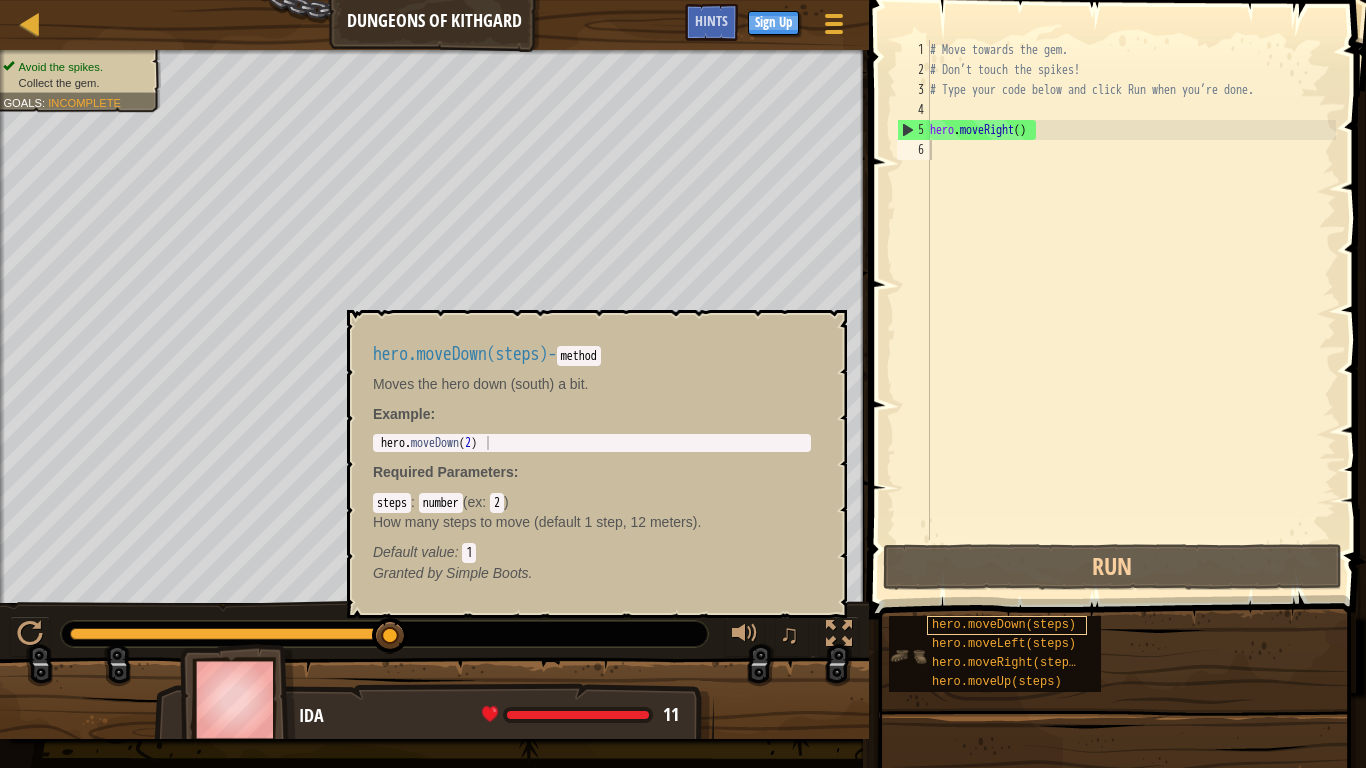 click on "hero.moveDown(steps)" at bounding box center (1004, 625) 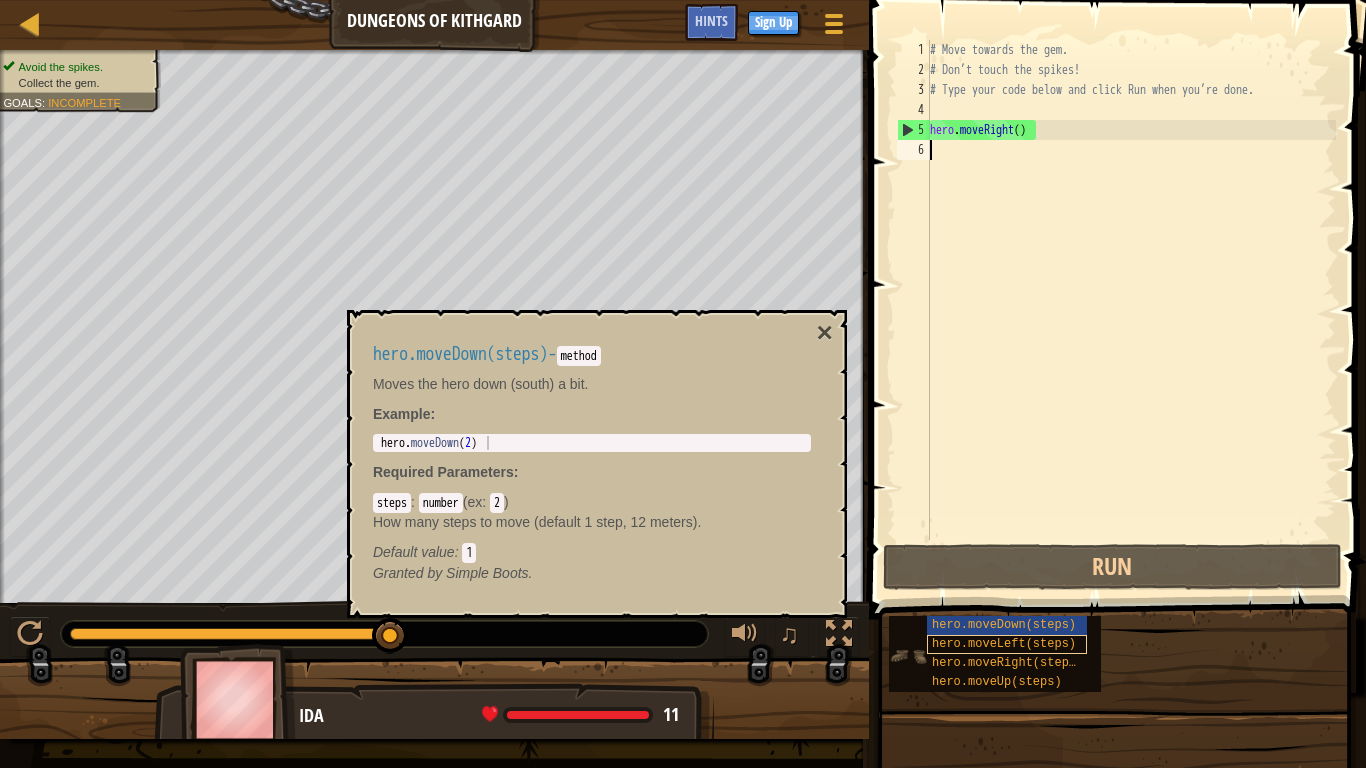 click on "hero.moveLeft(steps)" at bounding box center [1004, 644] 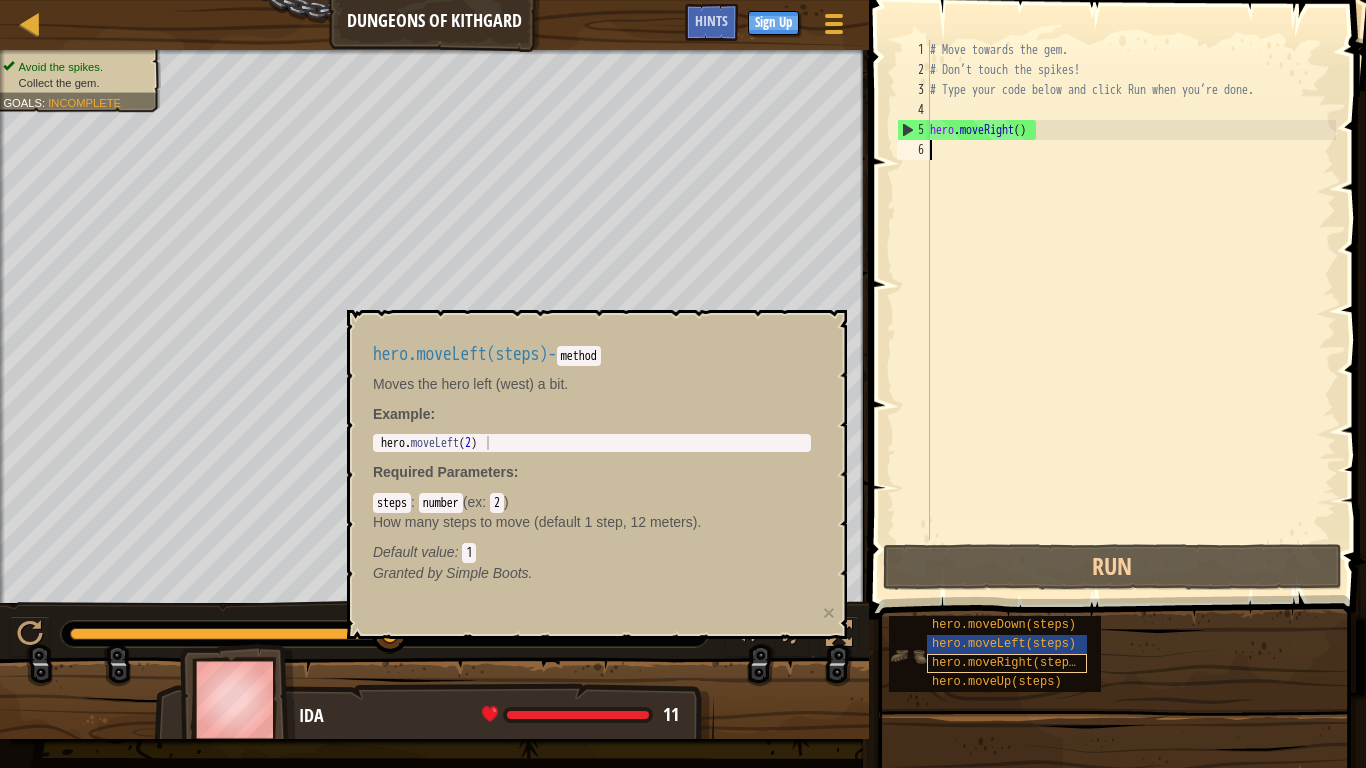 click on "hero.moveRight(steps)" at bounding box center [1007, 663] 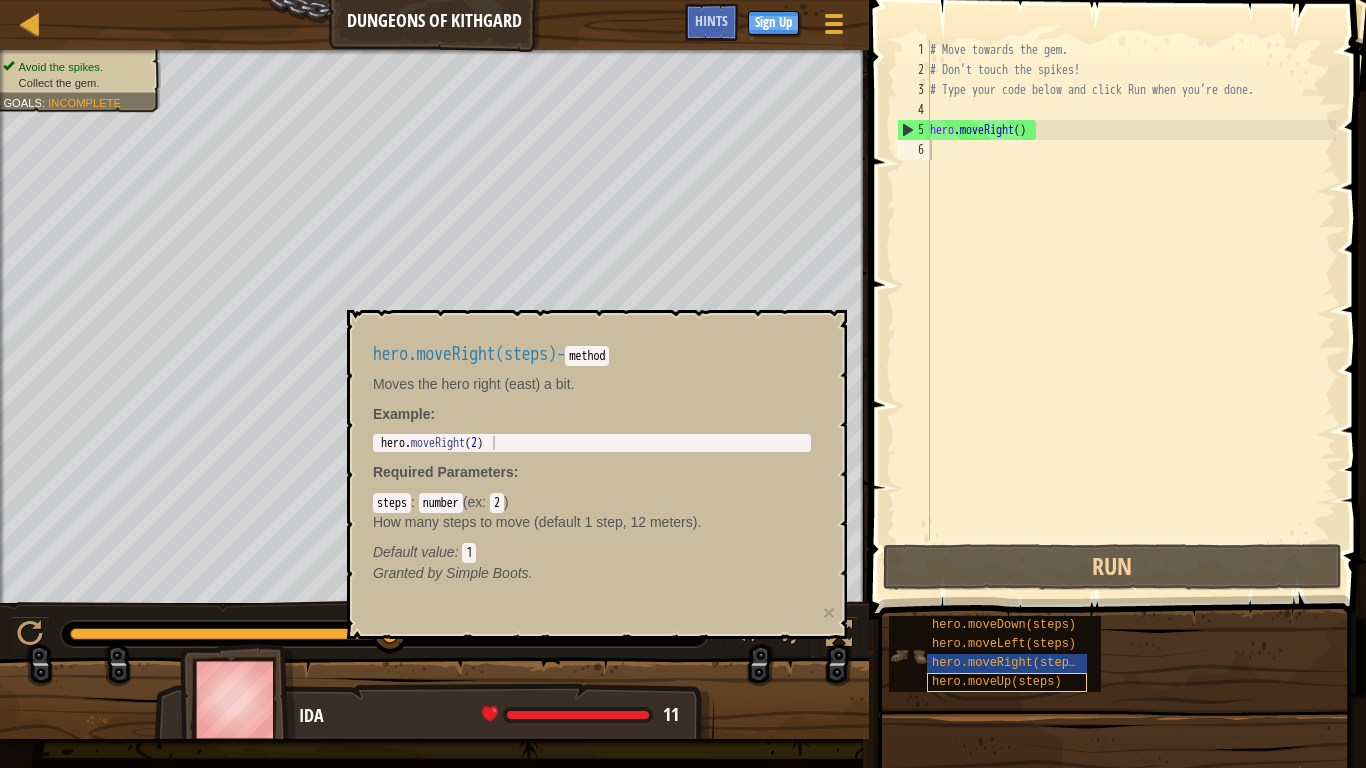 click on "hero.moveUp(steps)" at bounding box center (997, 682) 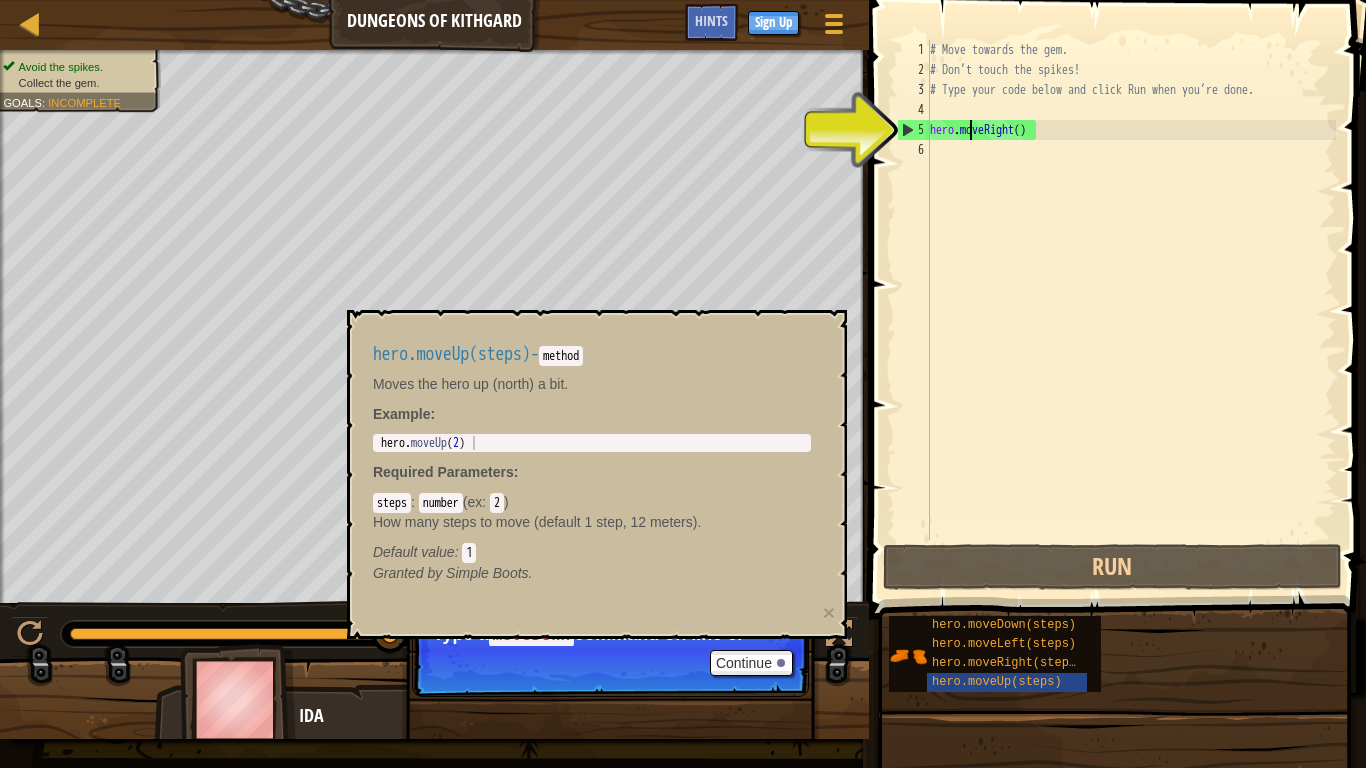click on "# Move towards the gem. # Don’t touch the spikes! # Type your code below and click Run when you’re done. hero . moveRight ( )" at bounding box center [1131, 310] 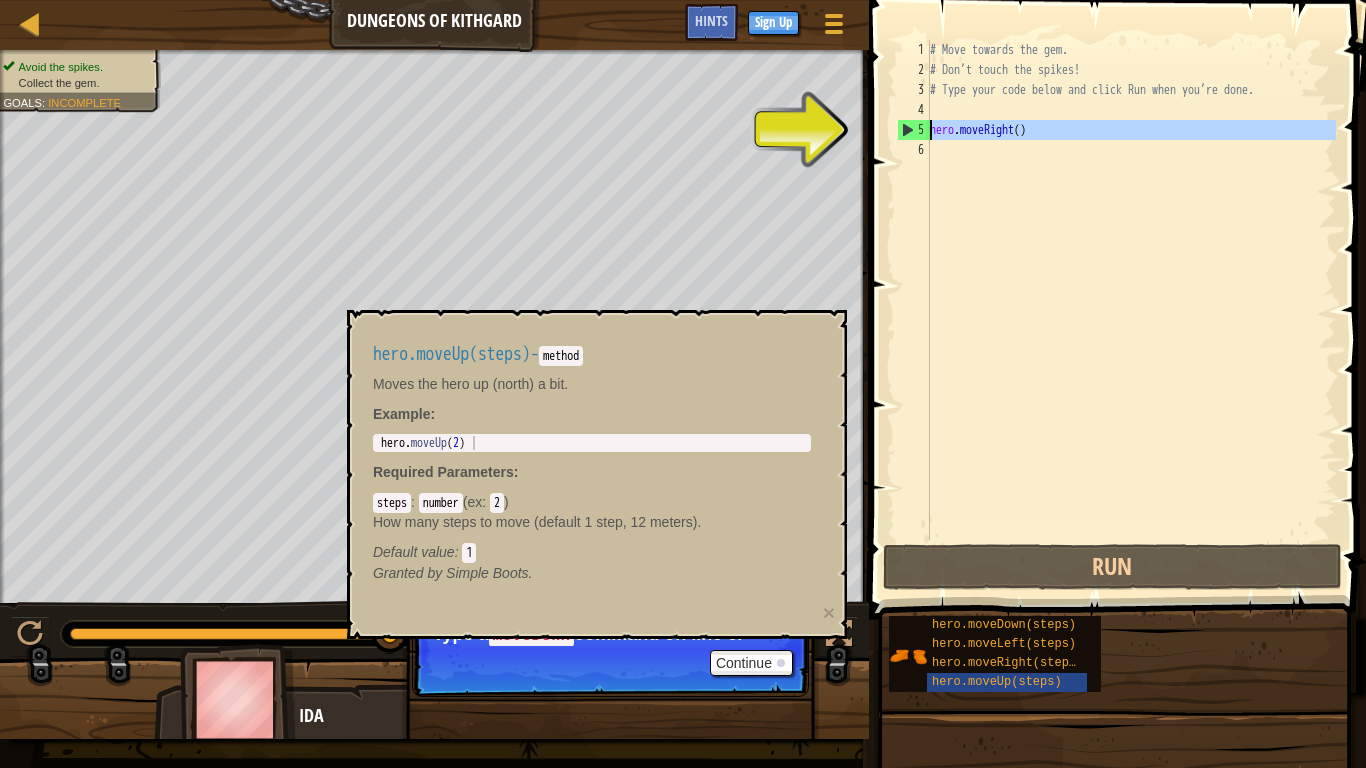 click on "5" at bounding box center [914, 130] 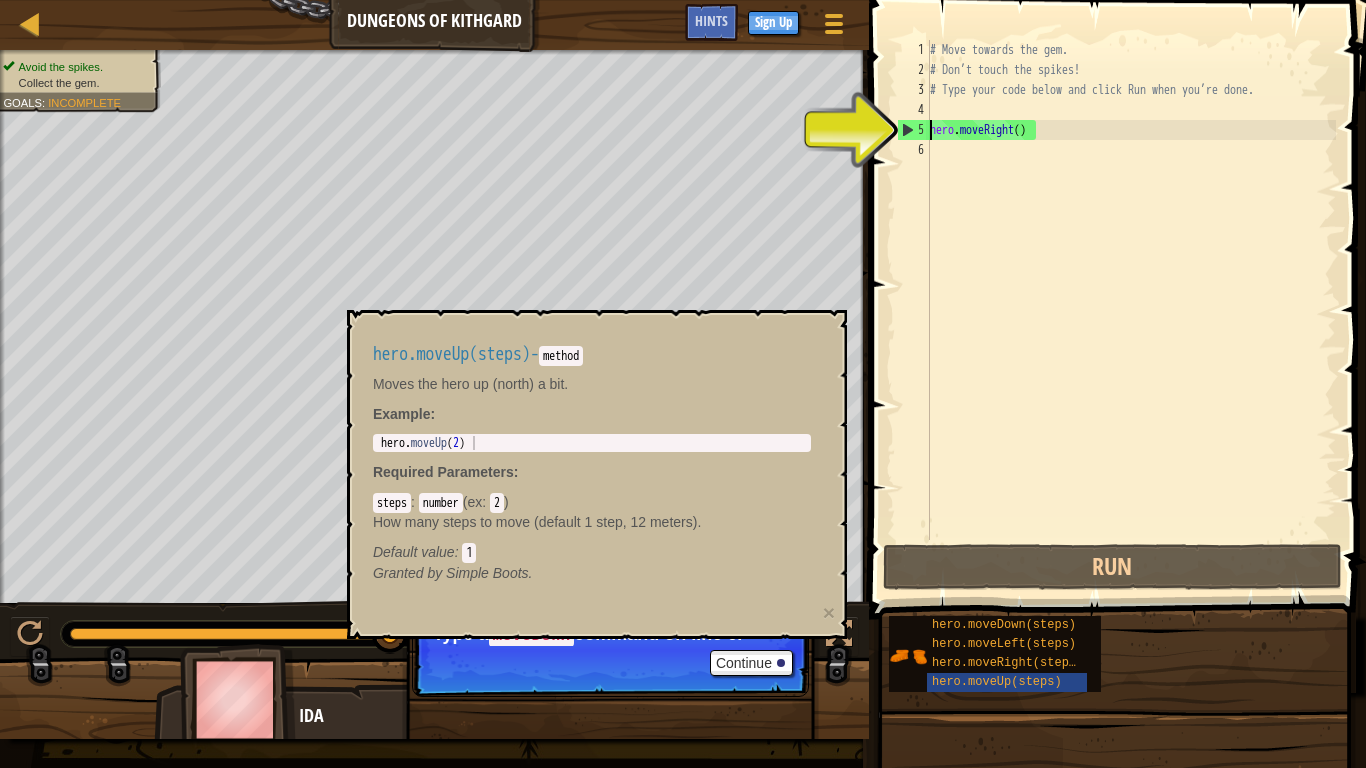 click on "5" at bounding box center [914, 130] 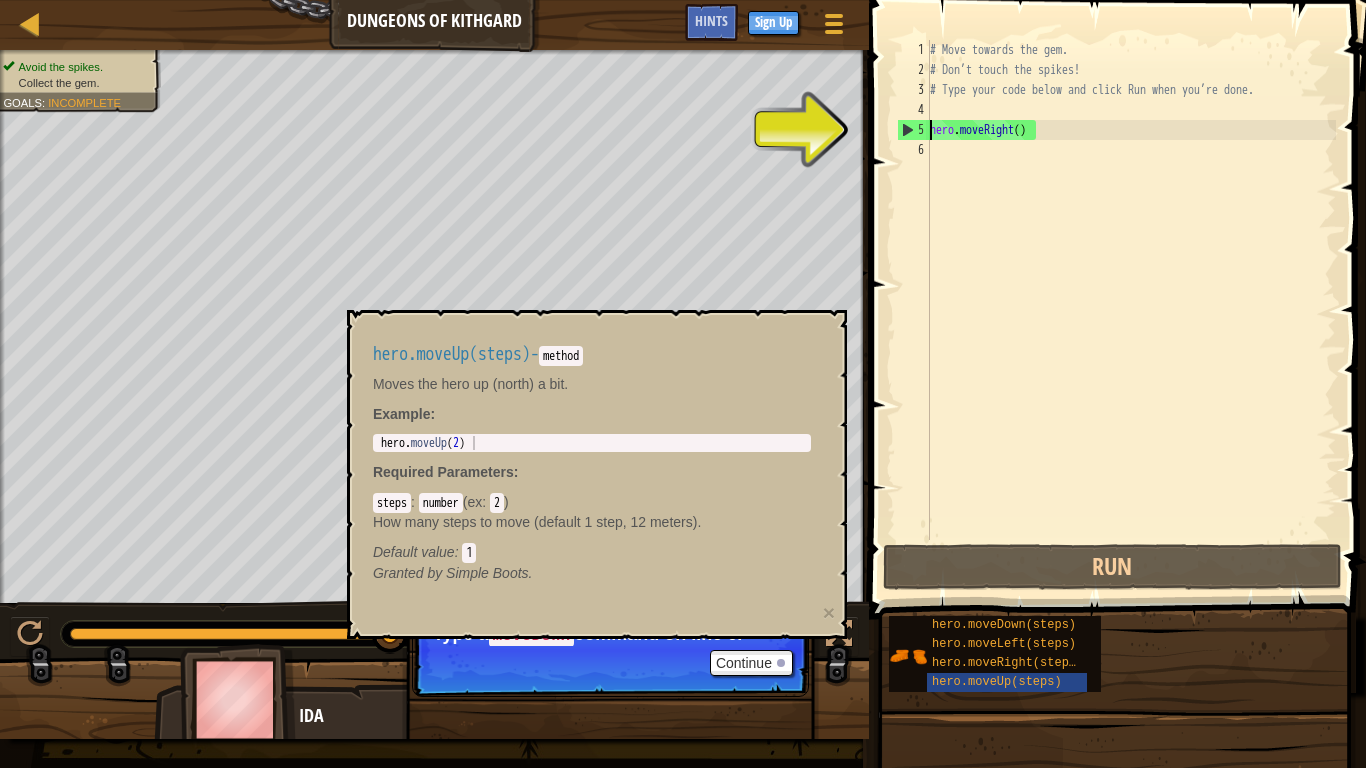 click on "5" at bounding box center (914, 130) 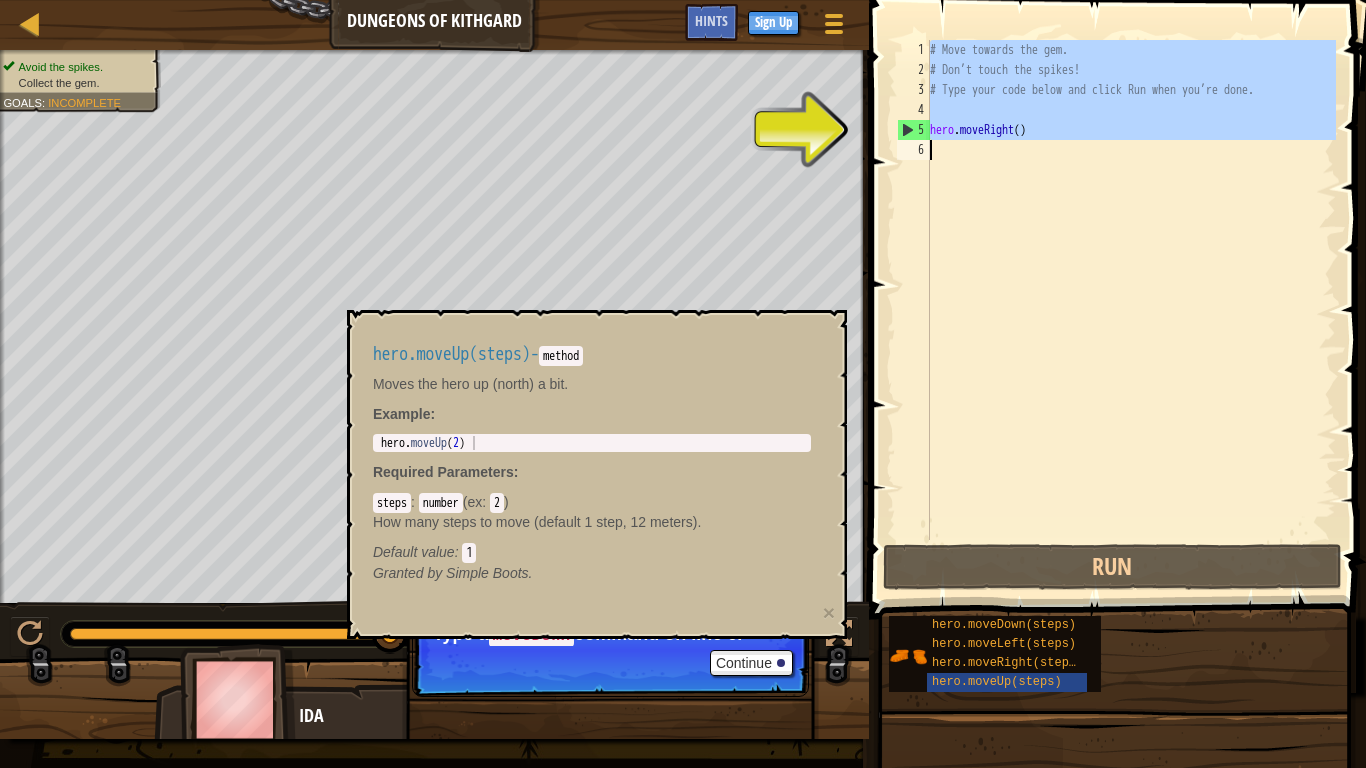 click on "5" at bounding box center [914, 130] 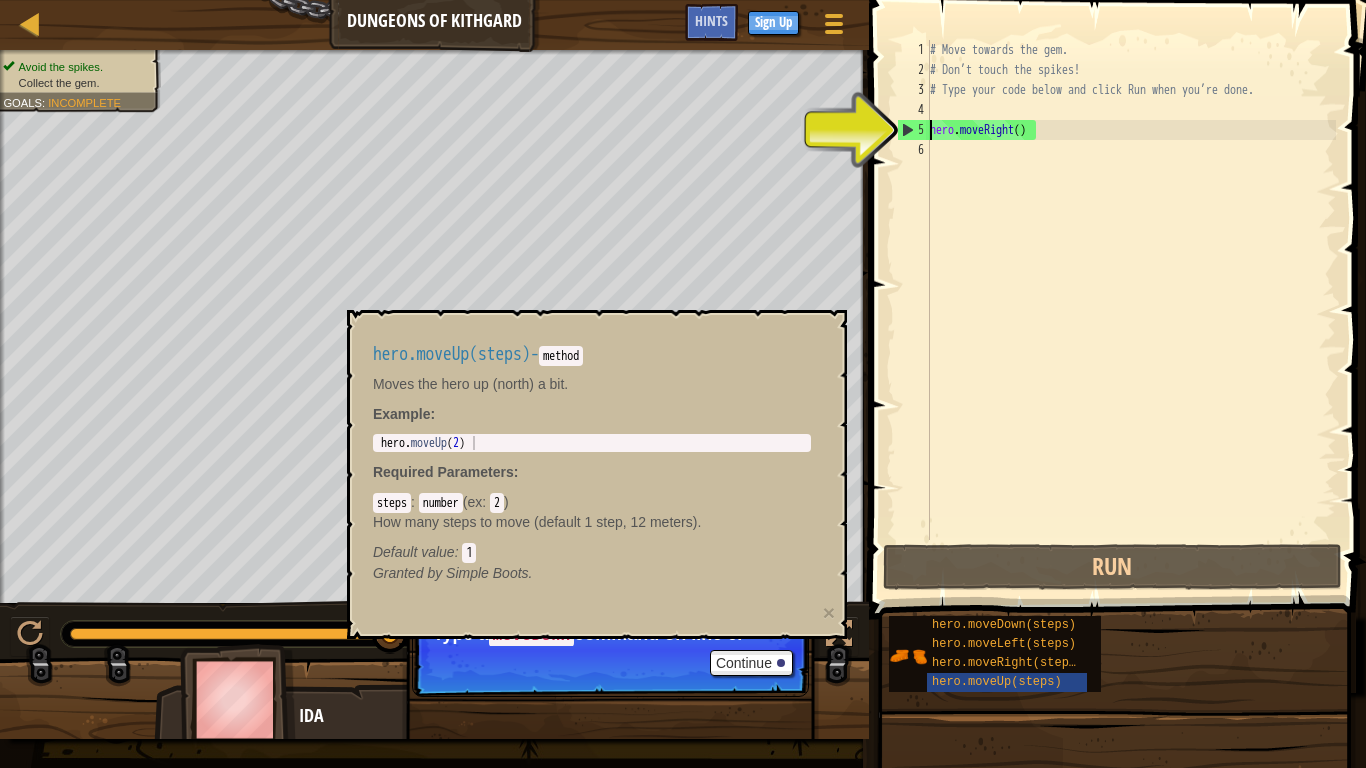 type on "hero.moveRight()" 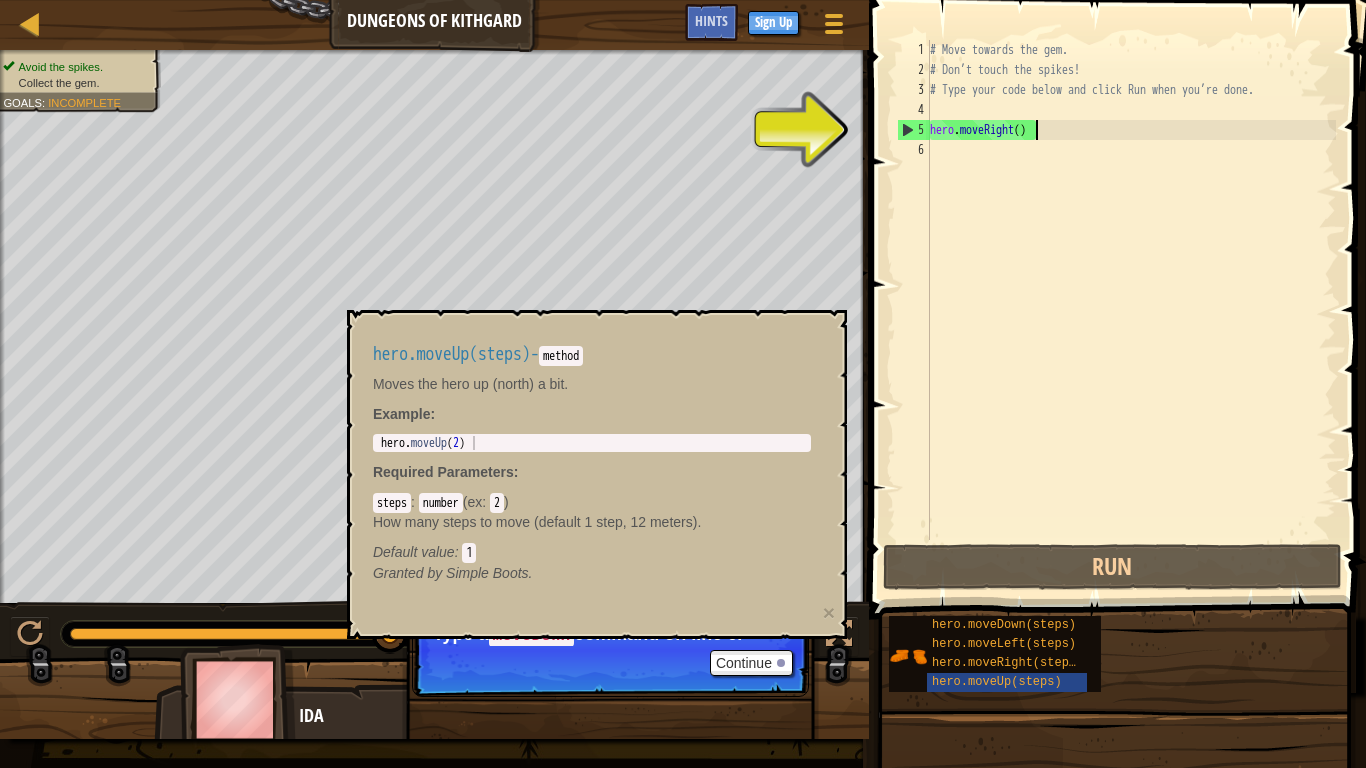 click on "# Move towards the gem. # Don’t touch the spikes! # Type your code below and click Run when you’re done. hero . moveRight ( )" at bounding box center (1131, 310) 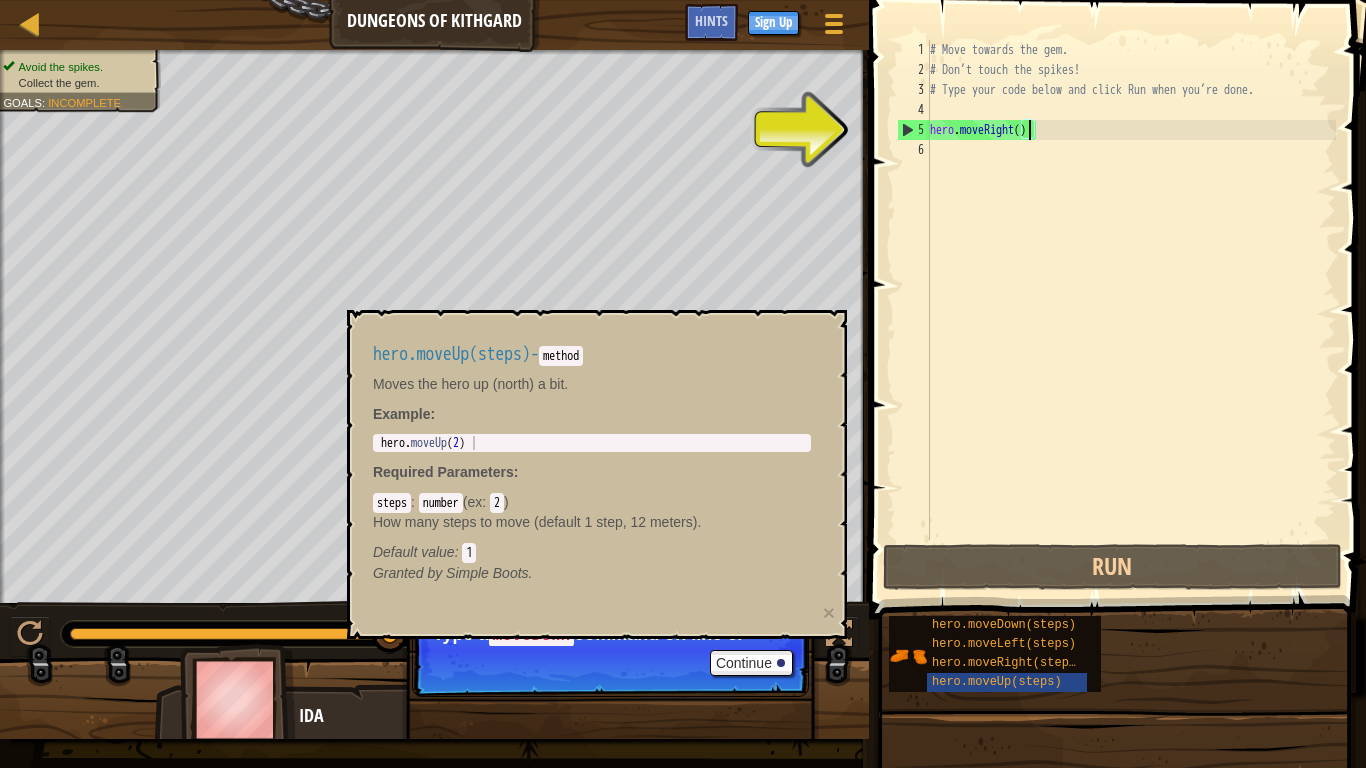 click on "# Move towards the gem. # Don’t touch the spikes! # Type your code below and click Run when you’re done. hero . moveRight ( )" at bounding box center [1131, 310] 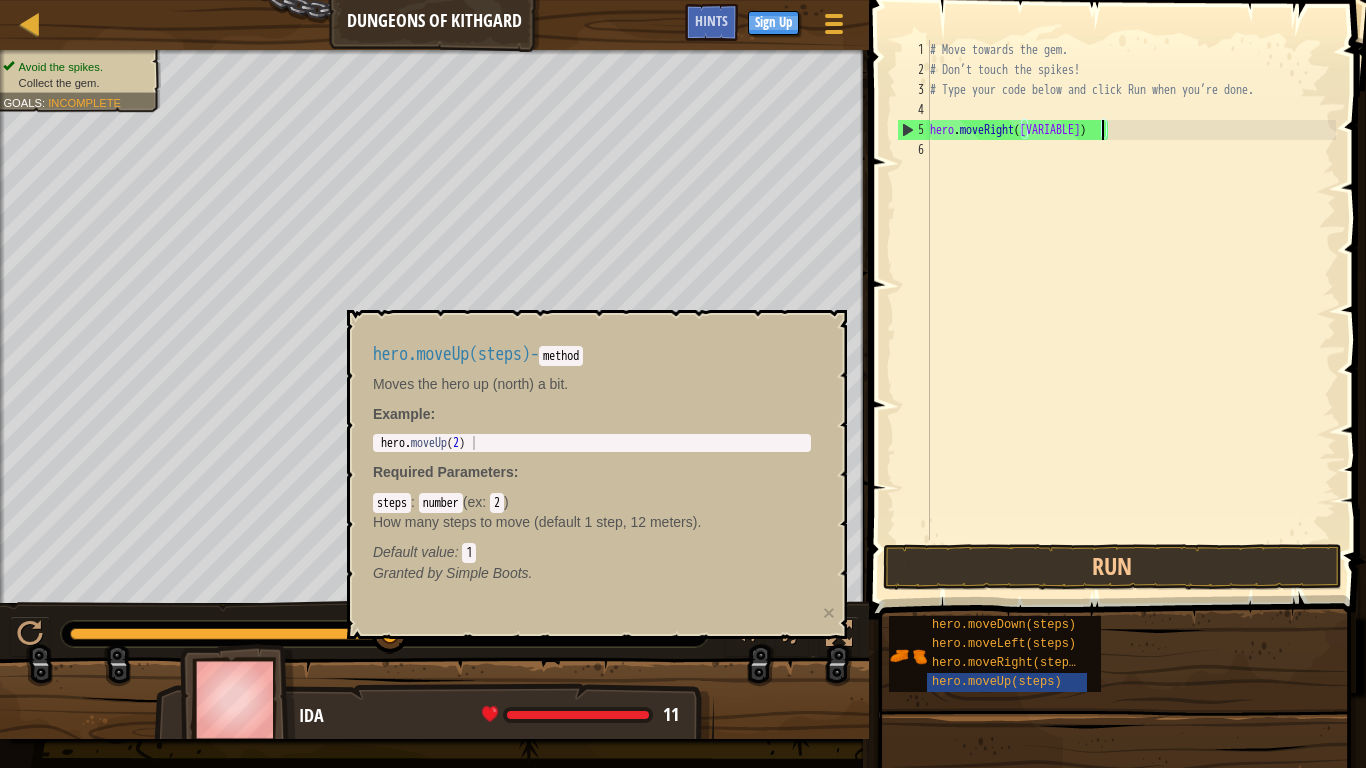 scroll, scrollTop: 9, scrollLeft: 15, axis: both 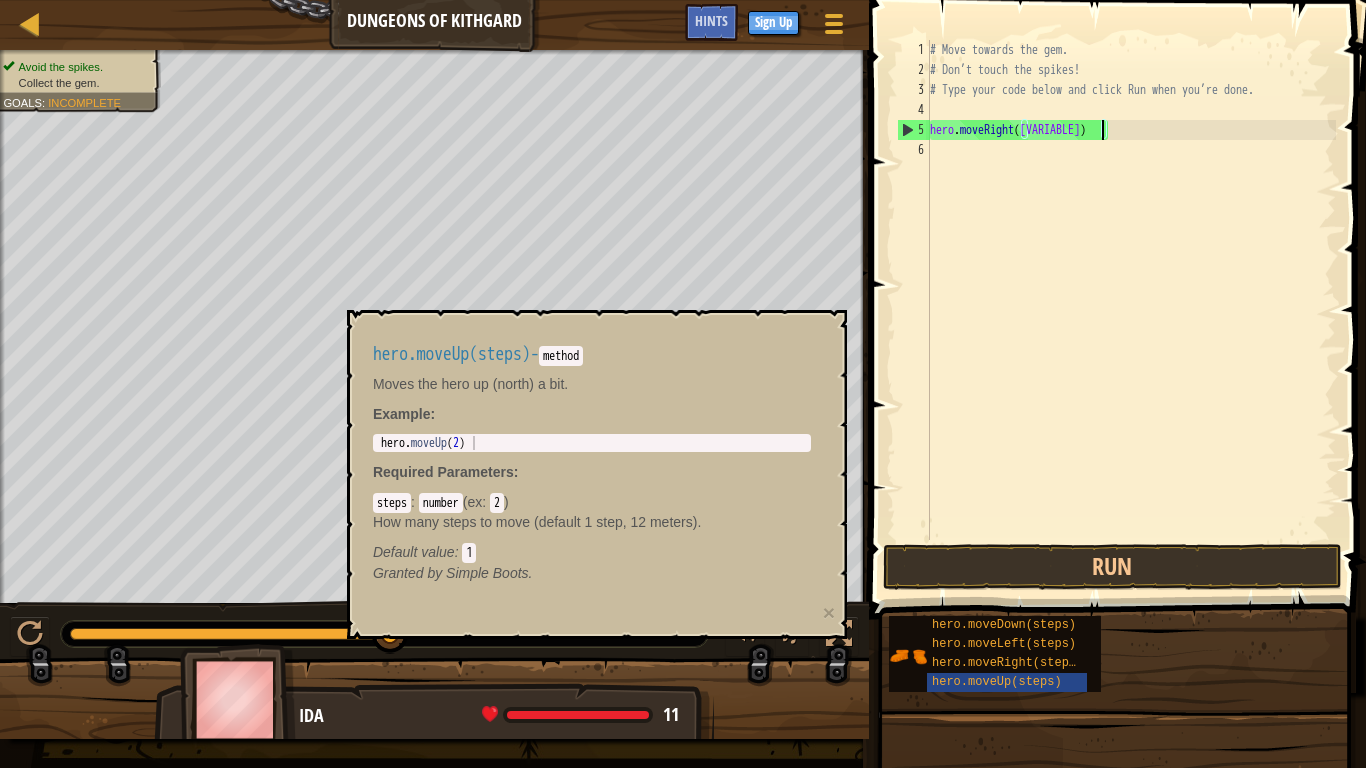 type on "hero.moveRight([VARIABLE])" 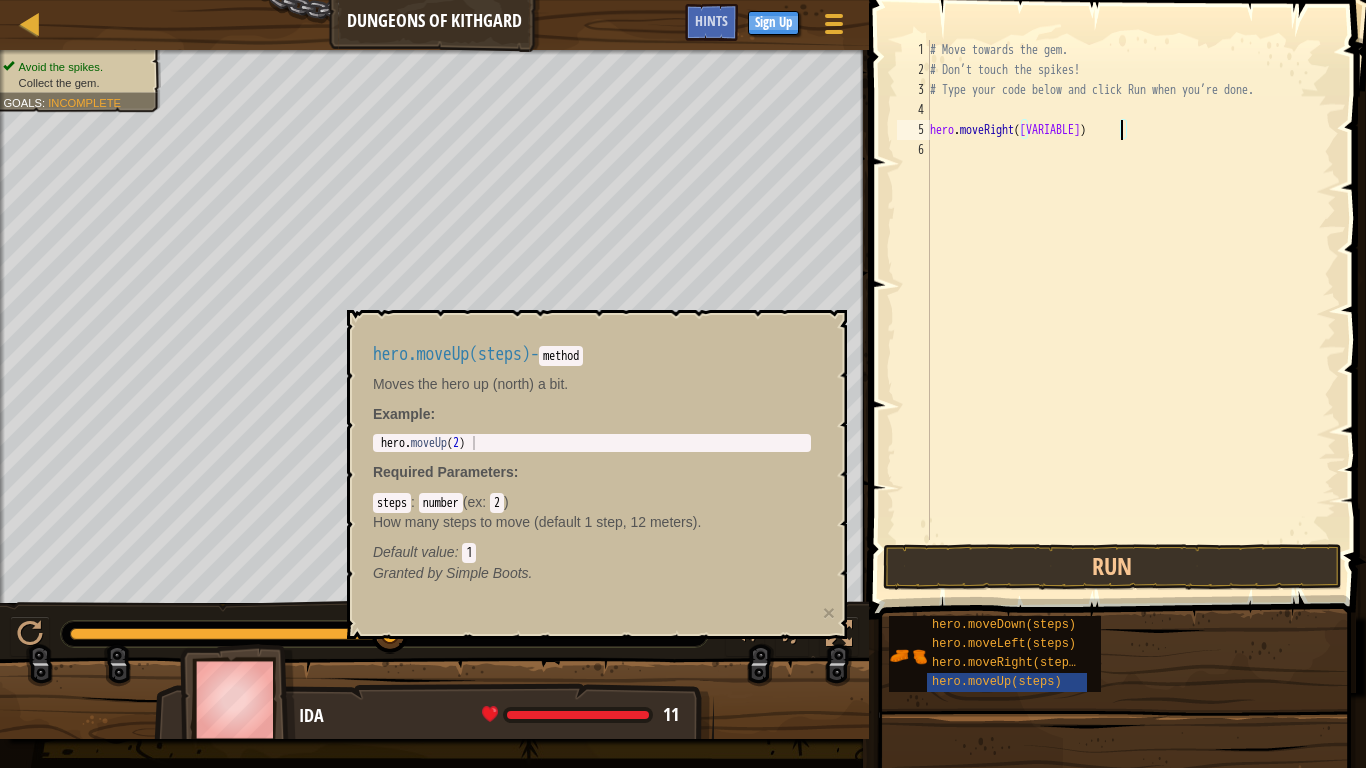 scroll, scrollTop: 0, scrollLeft: 0, axis: both 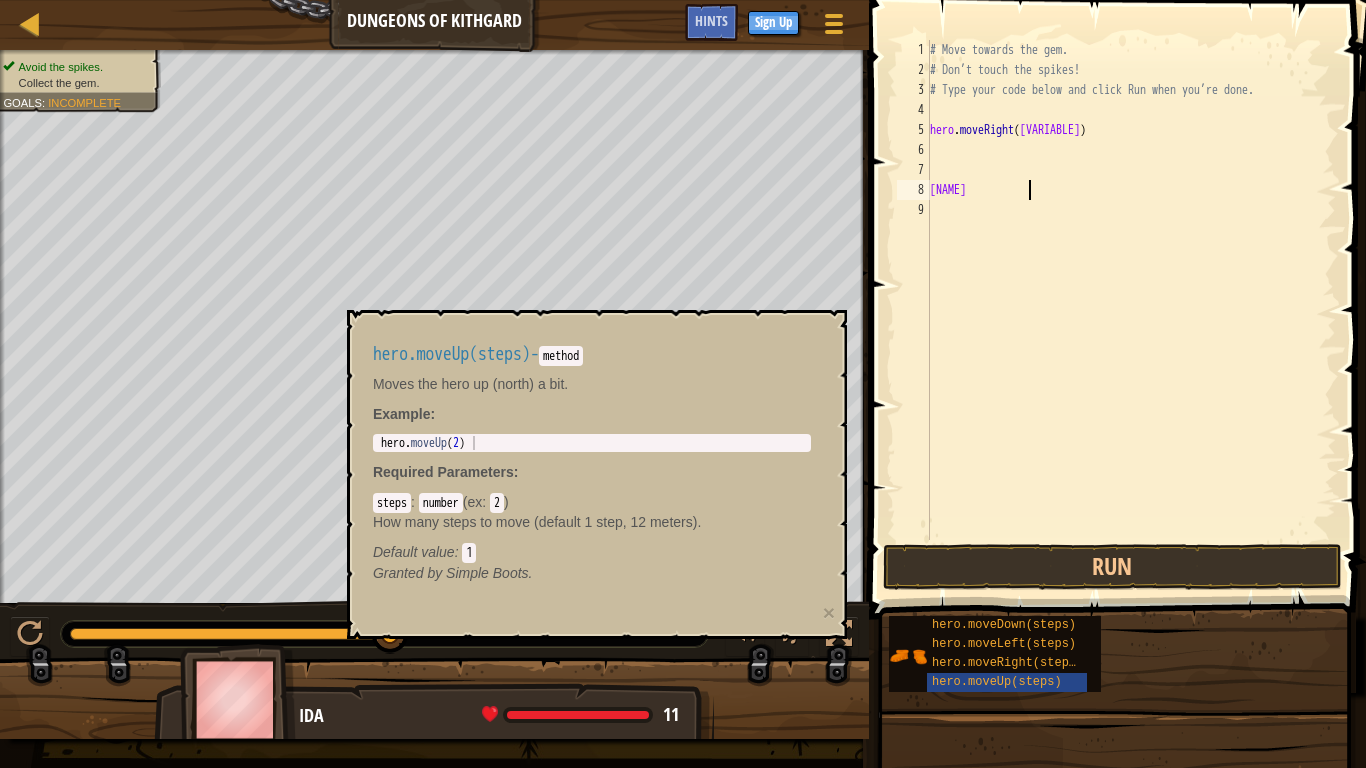 type on "[NAME]" 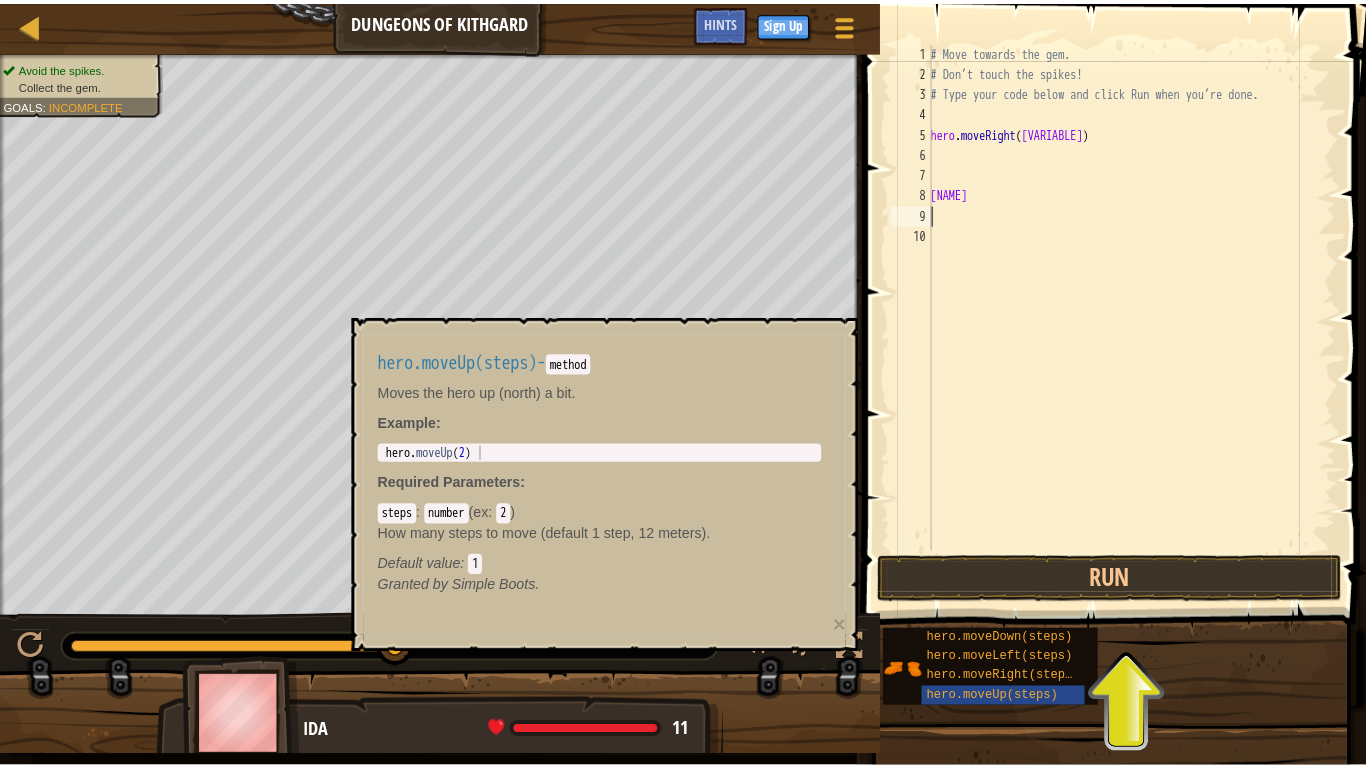 scroll, scrollTop: 0, scrollLeft: 0, axis: both 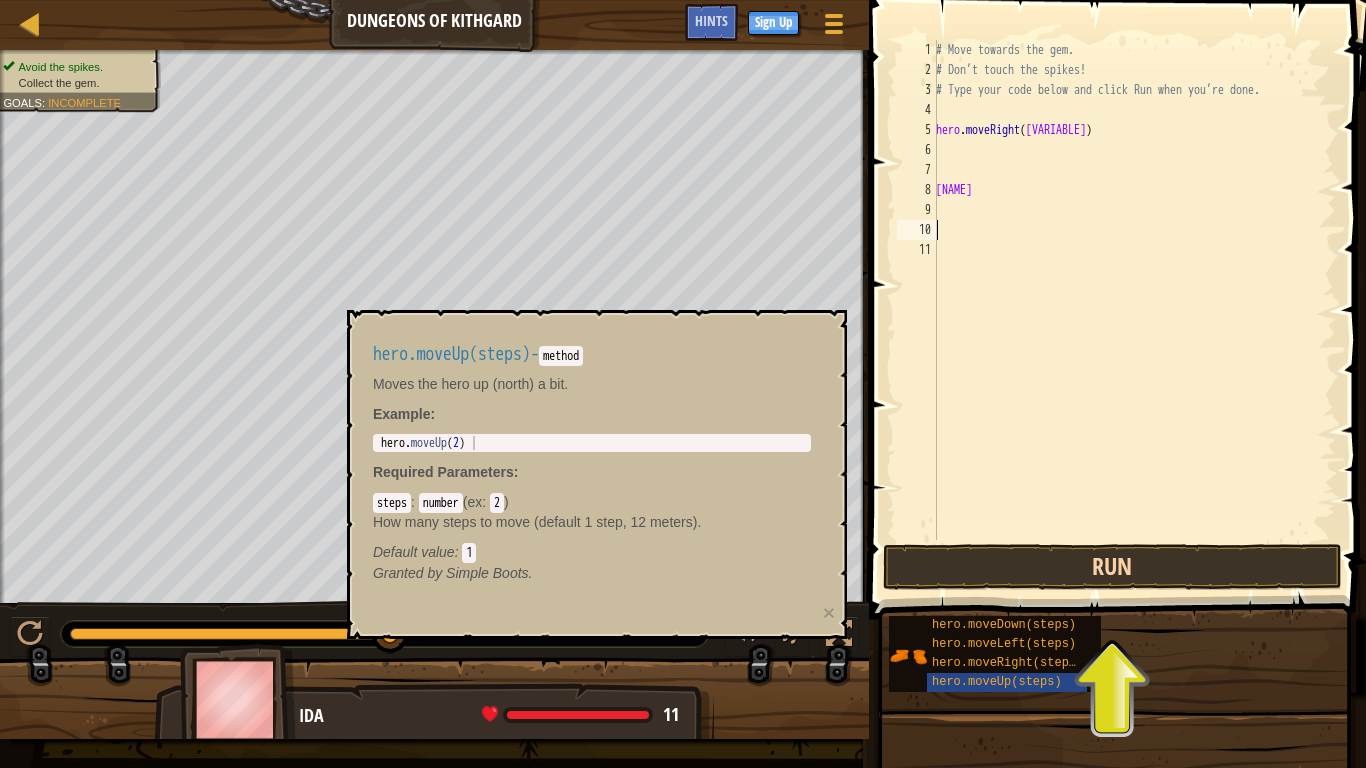 type 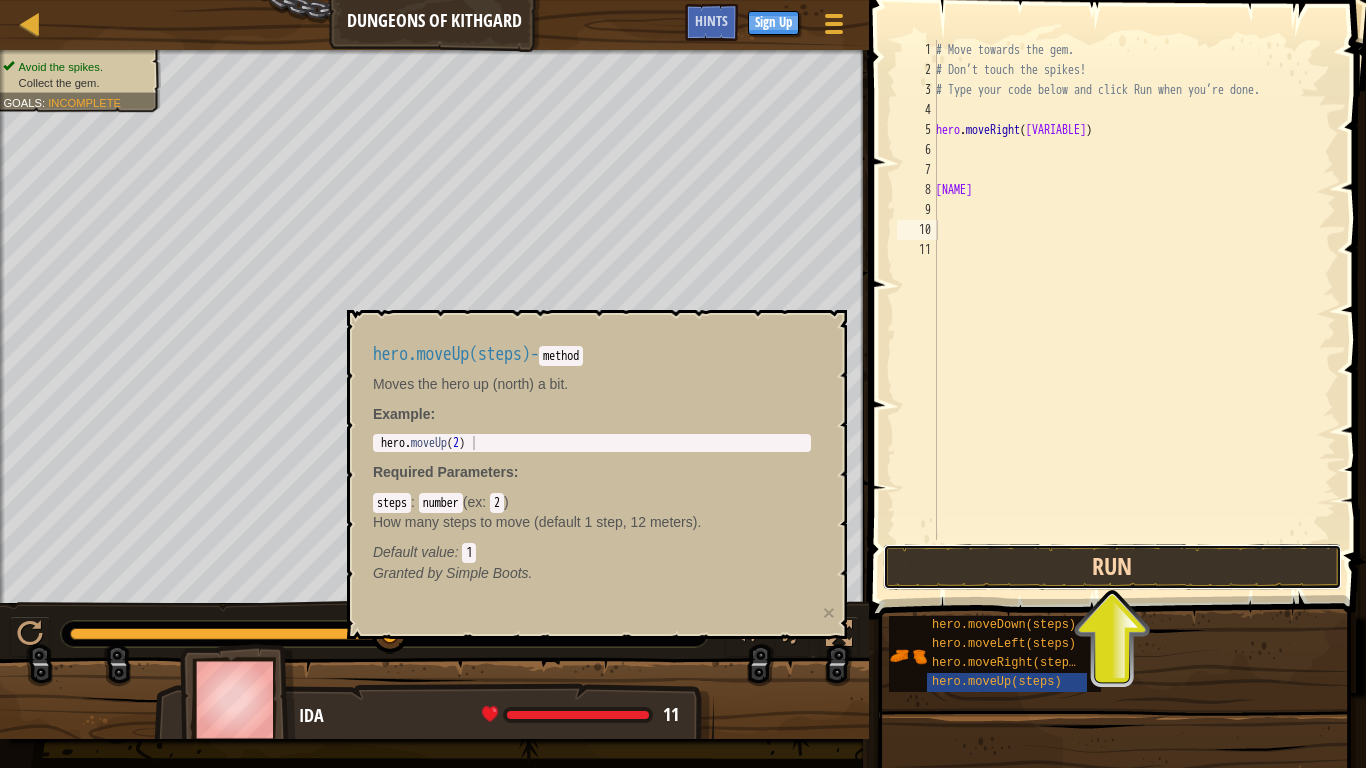 click on "Run" at bounding box center (1112, 567) 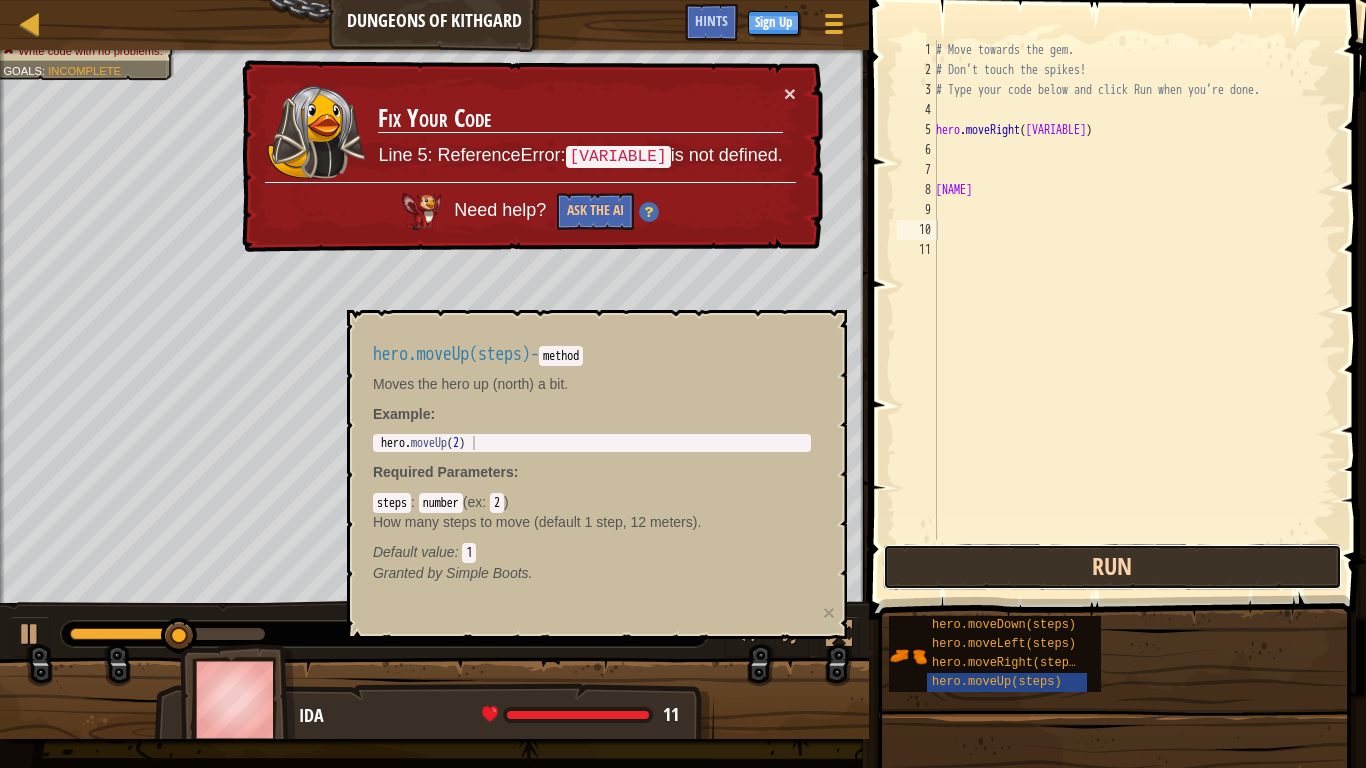 click on "Run" at bounding box center (1112, 567) 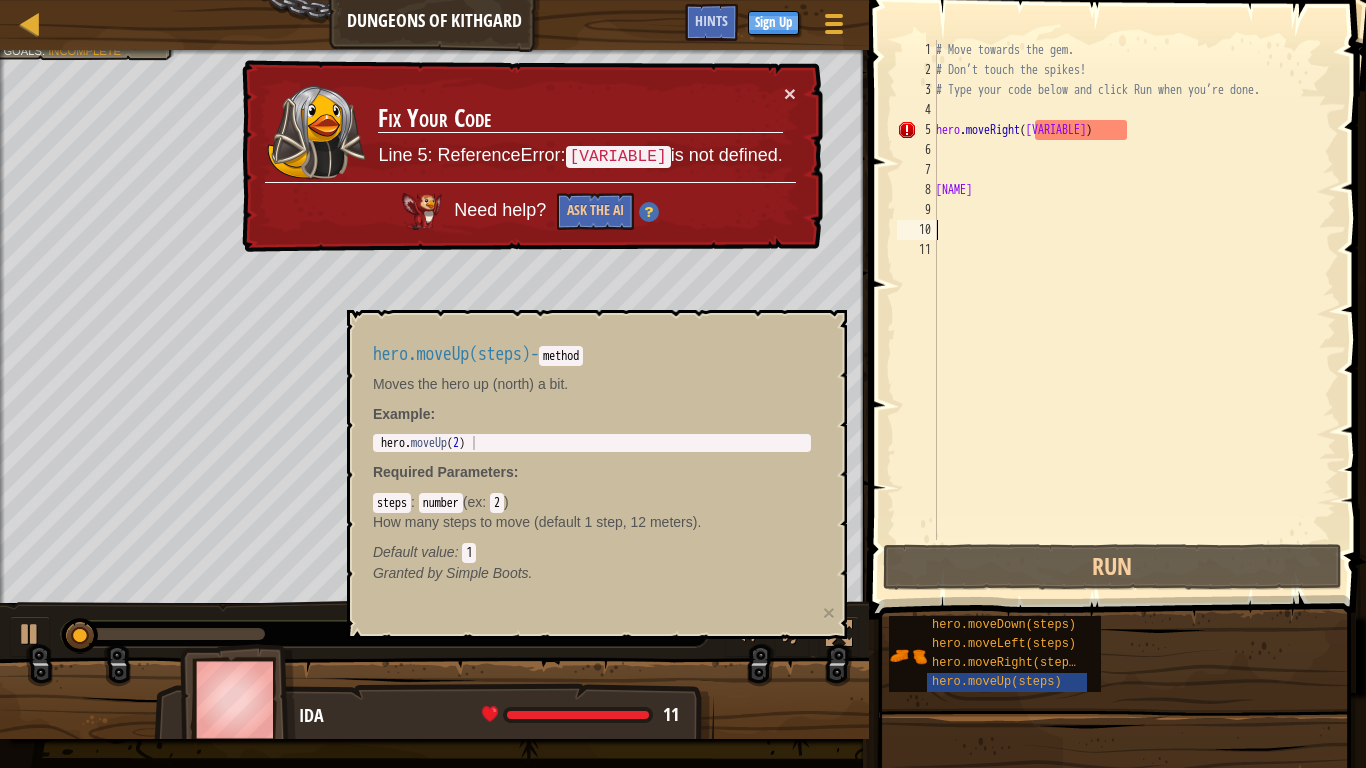 click on "Need help? Ask the AI" at bounding box center [529, 206] 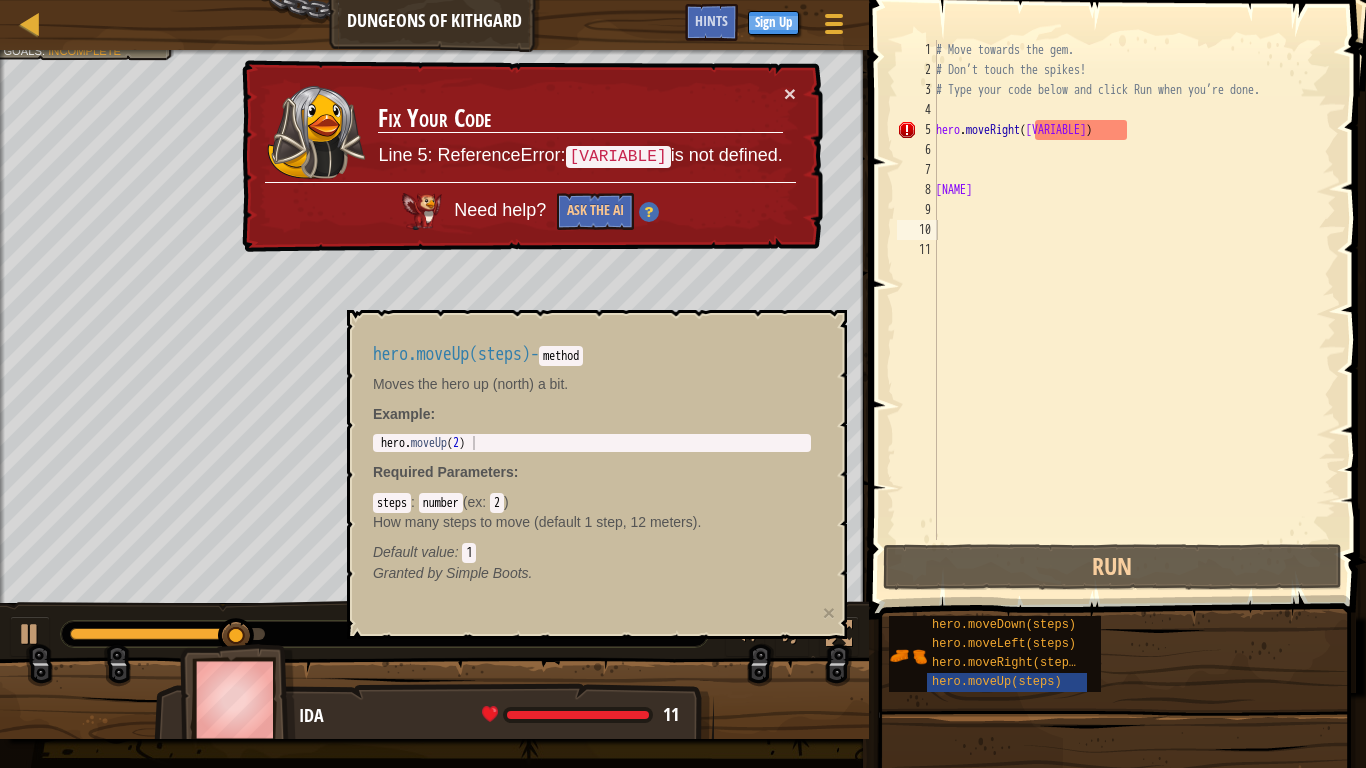 click on "Fix Your Code Line 5: ReferenceError:  [VARIABLE]  is not defined." at bounding box center (580, 132) 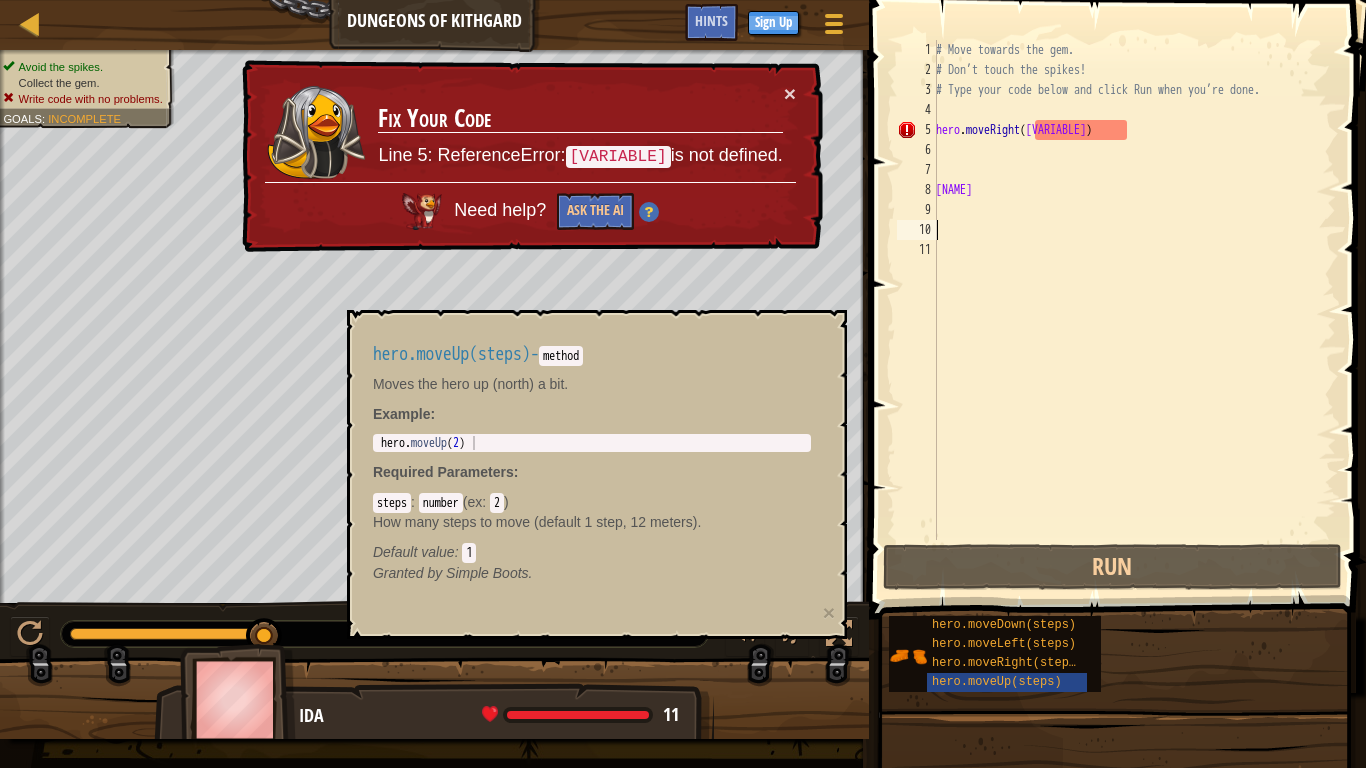 click on "Fix Your Code Line 5: ReferenceError:  [VARIABLE]  is not defined." at bounding box center [581, 133] 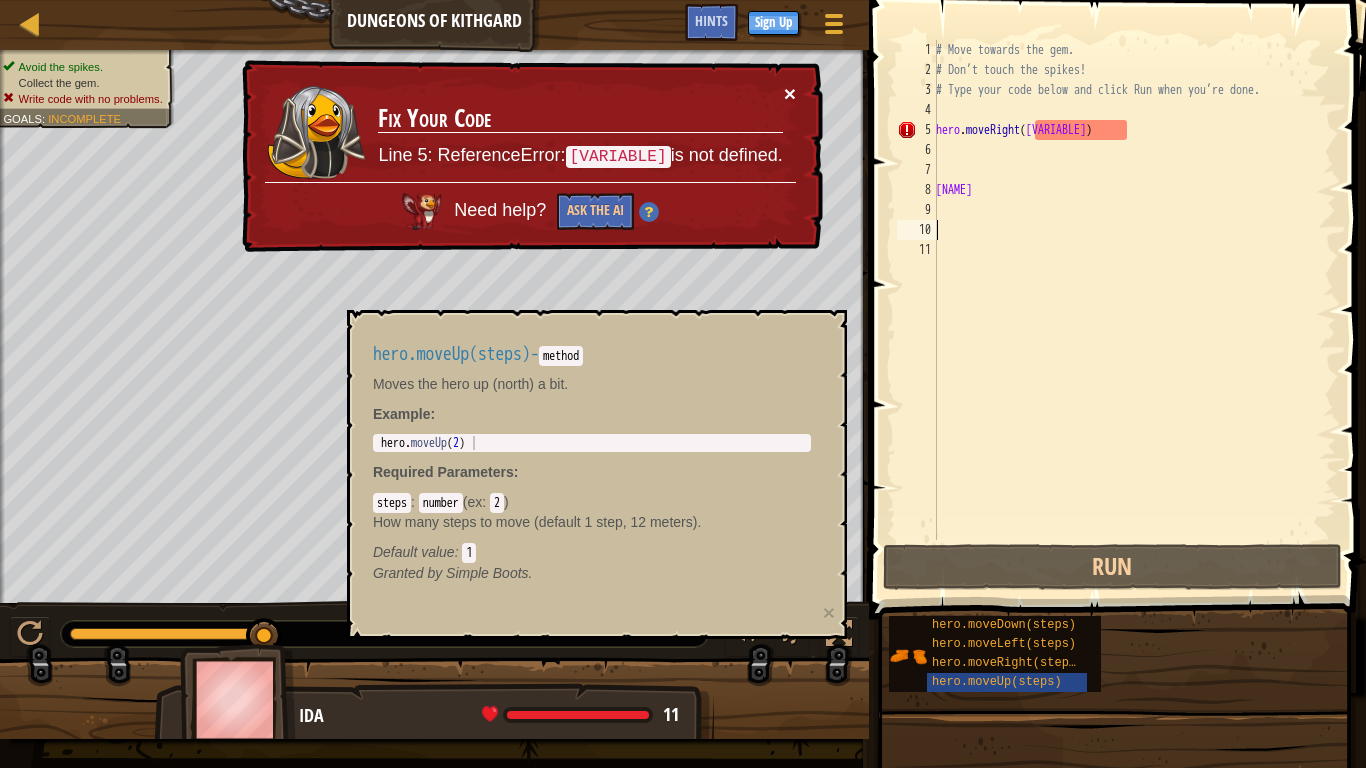 click on "×" at bounding box center [791, 97] 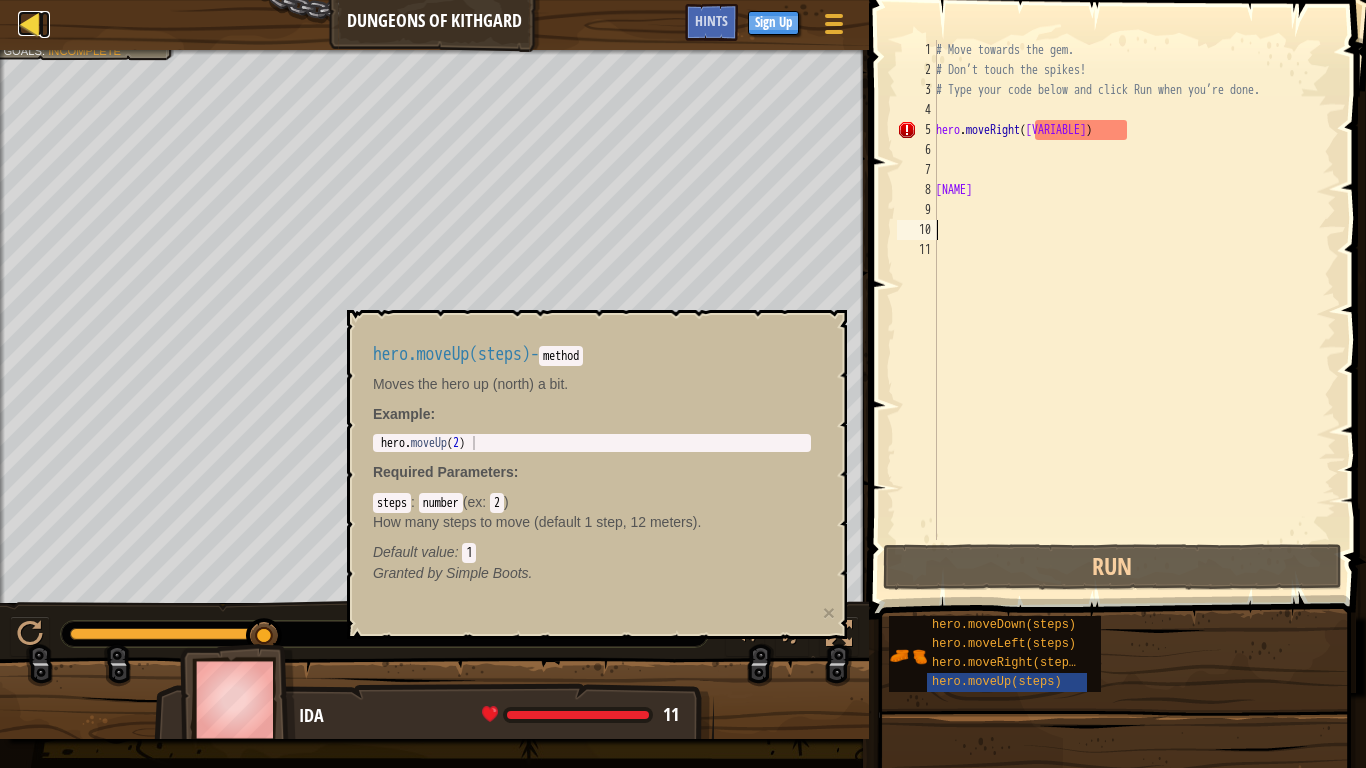 click at bounding box center [30, 23] 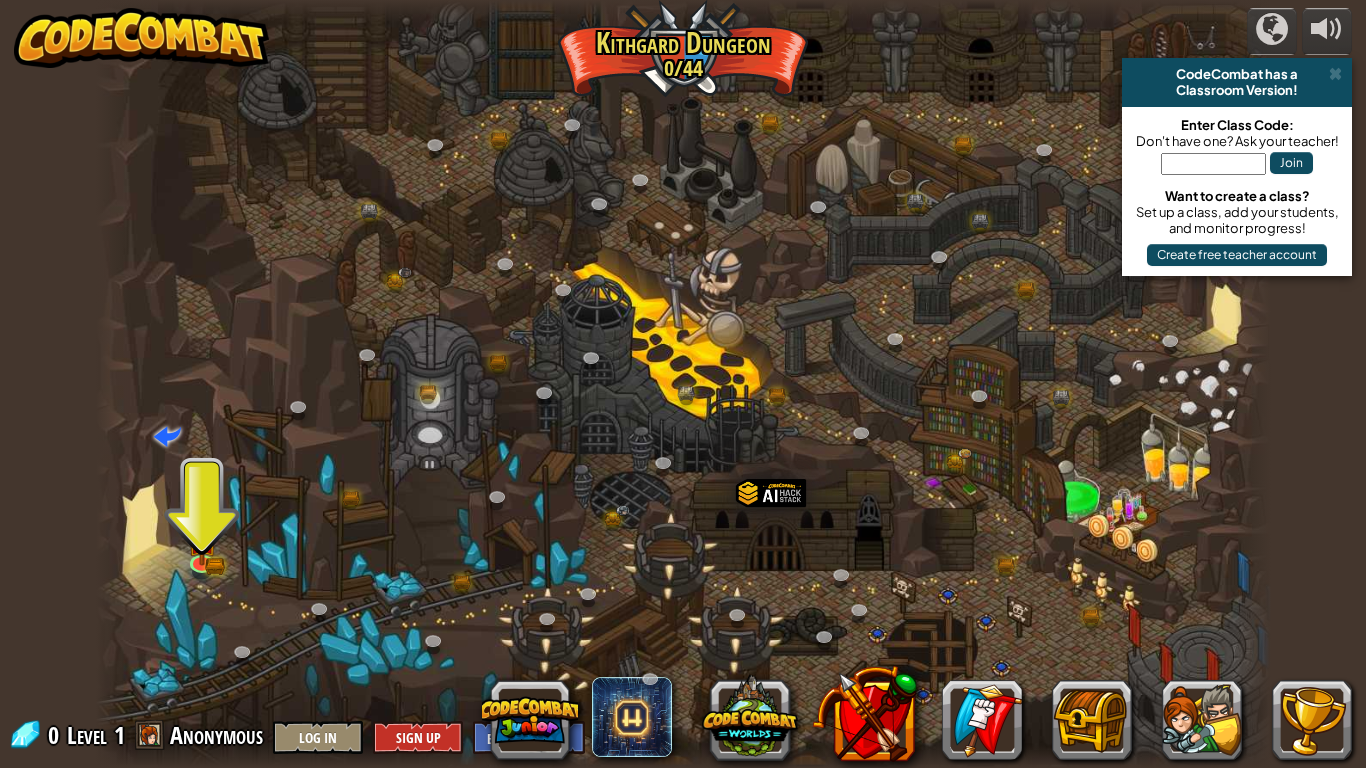 click at bounding box center [683, 384] 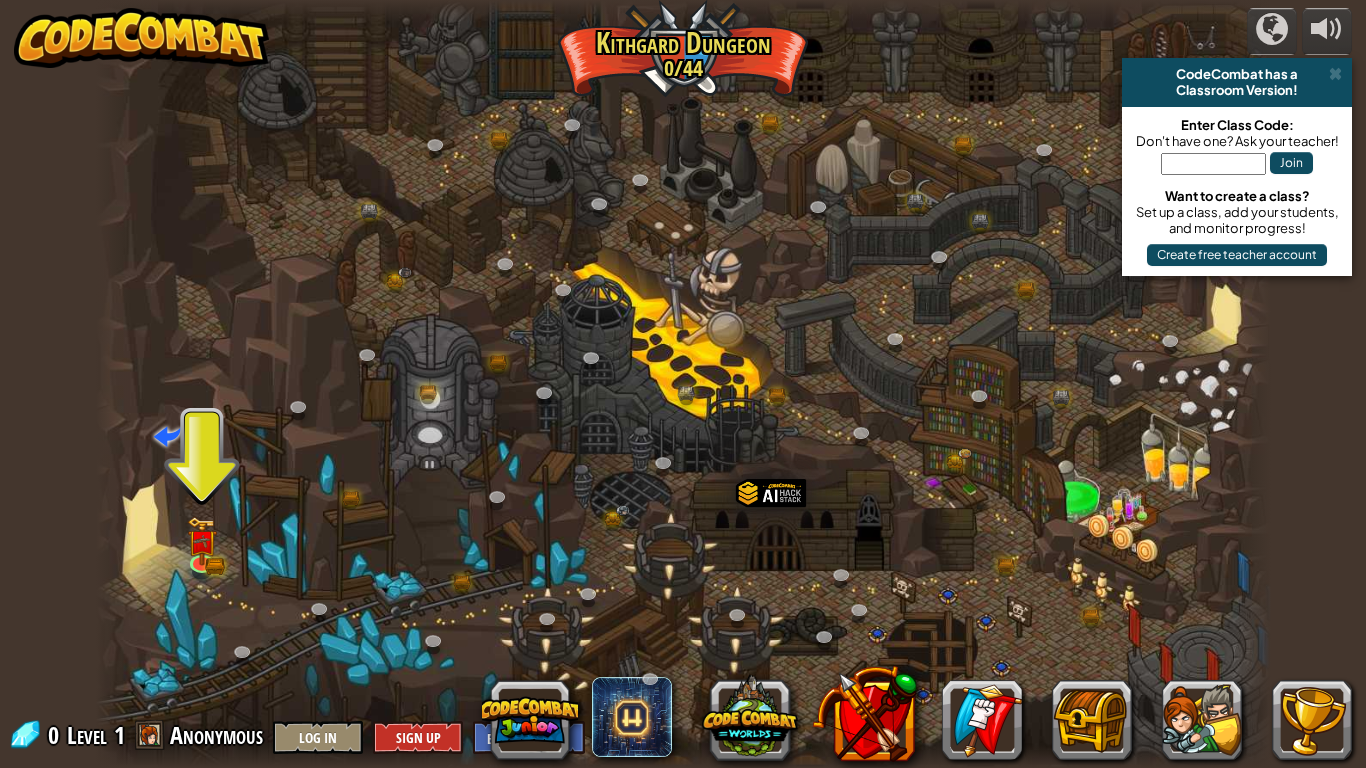 click at bounding box center (683, 384) 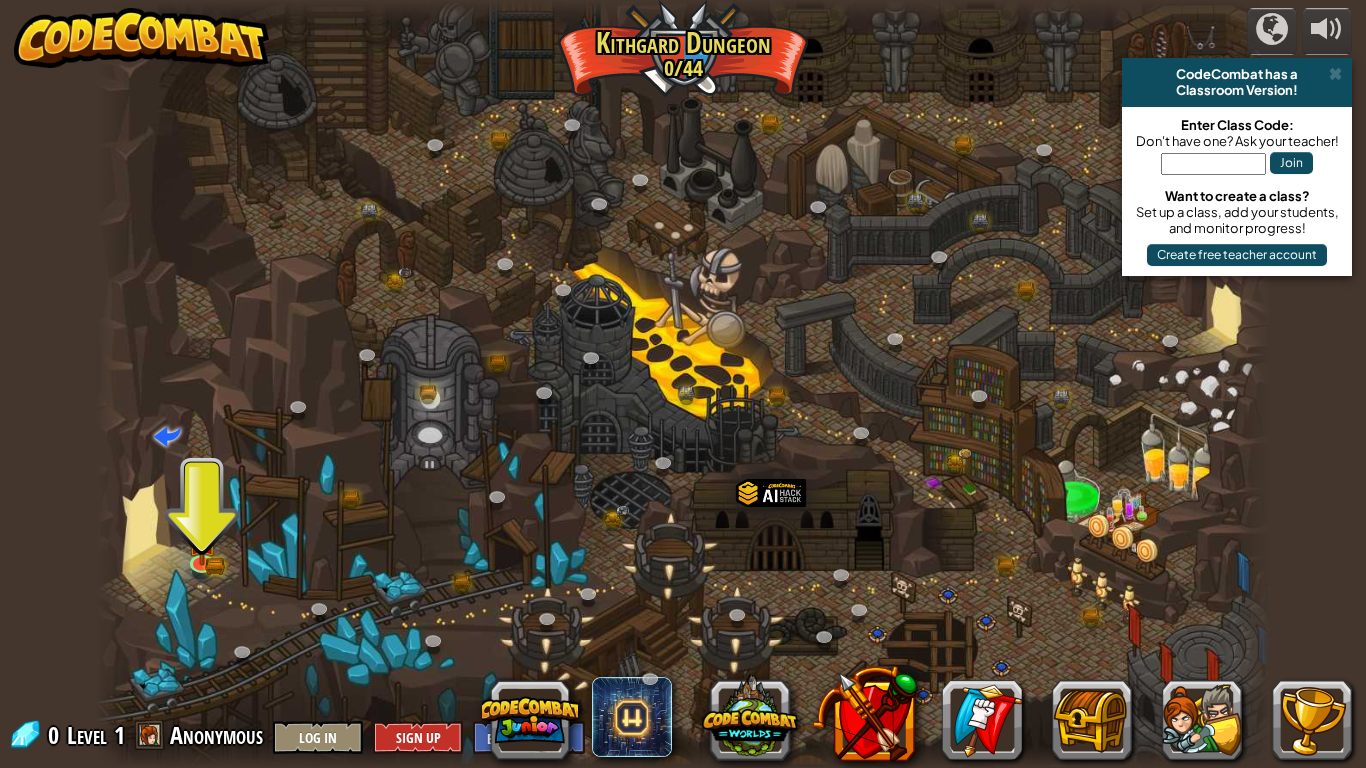 click at bounding box center [683, 11] 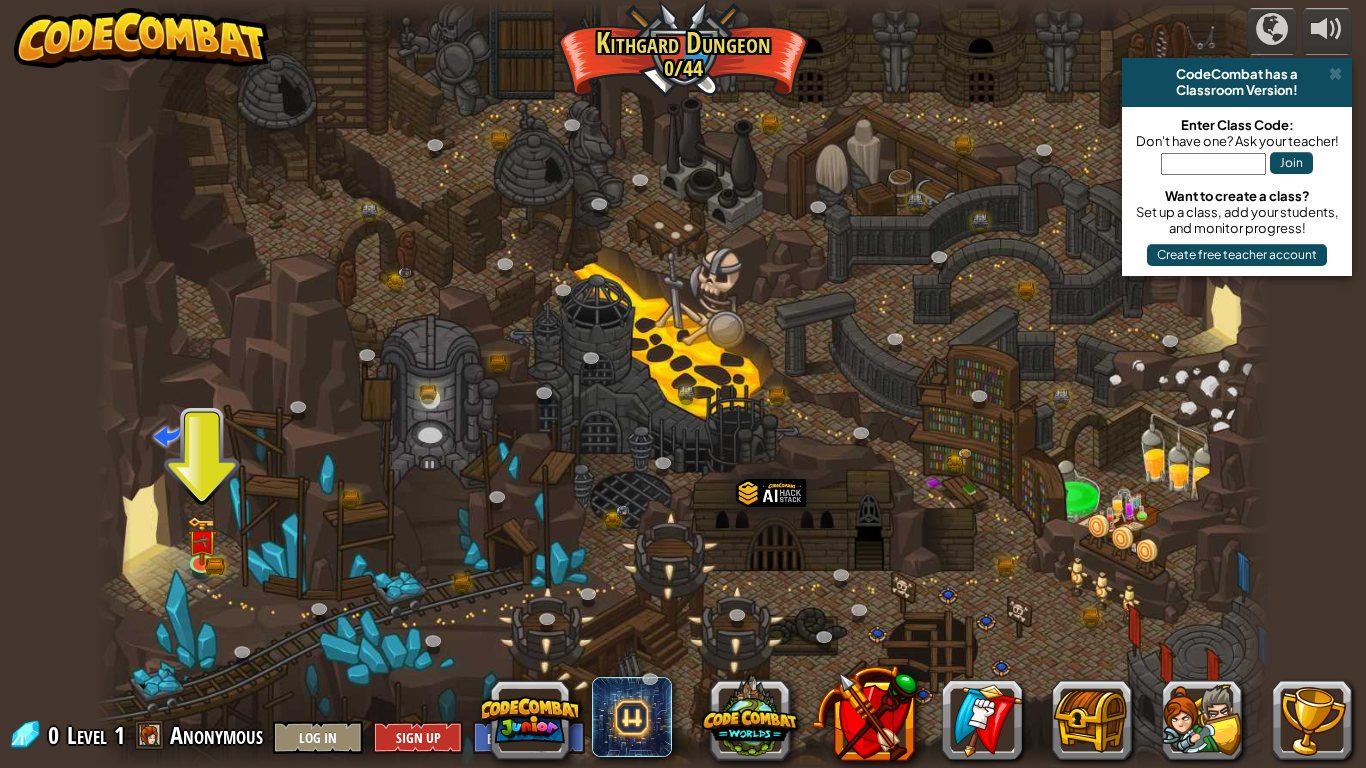 click at bounding box center (683, 11) 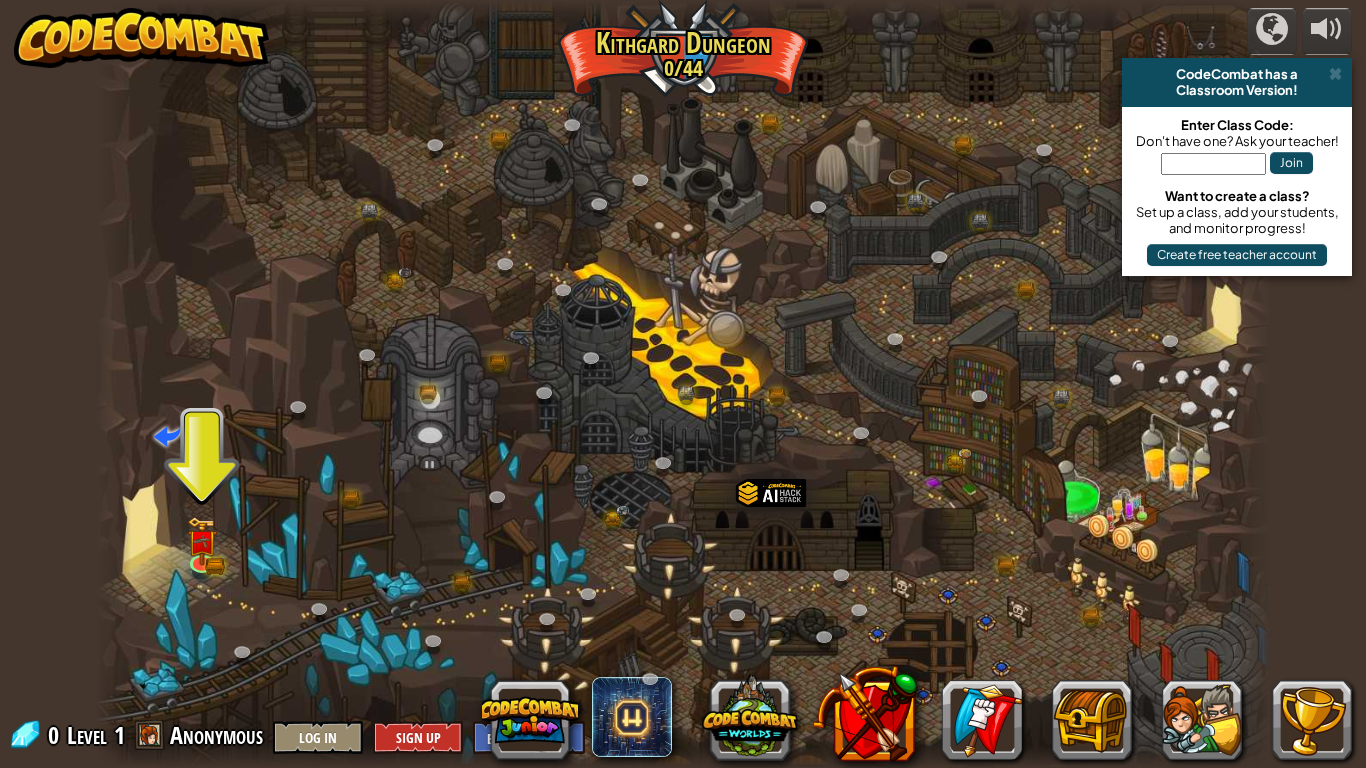 click at bounding box center (683, 384) 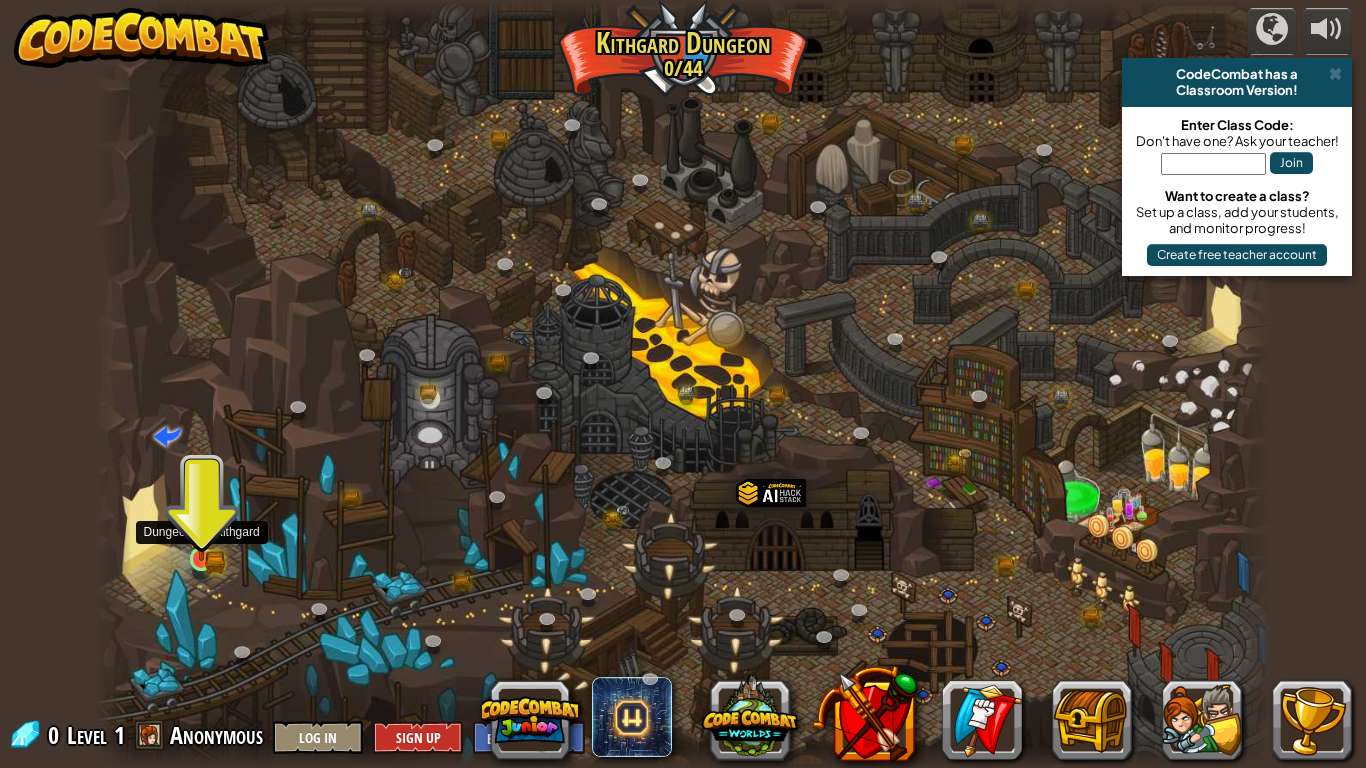 click at bounding box center [202, 528] 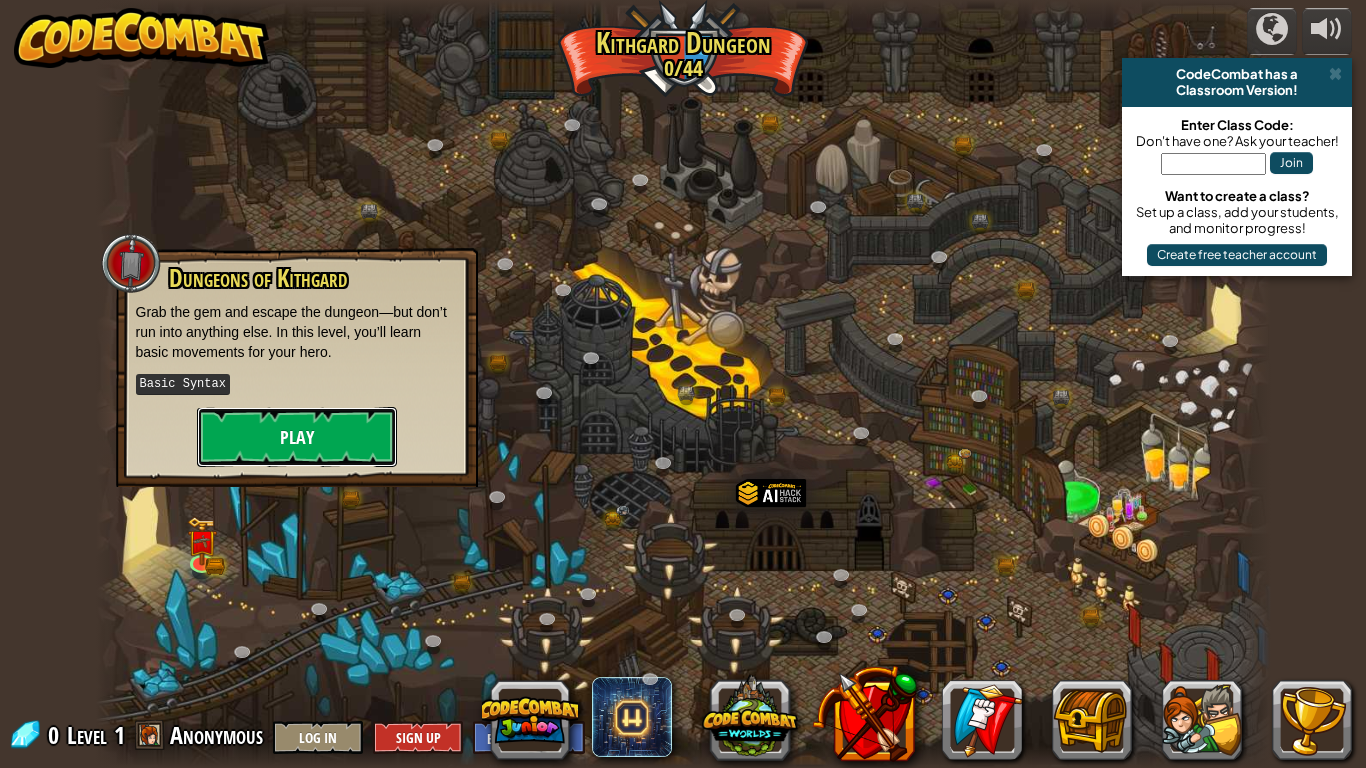 click on "Play" at bounding box center (297, 437) 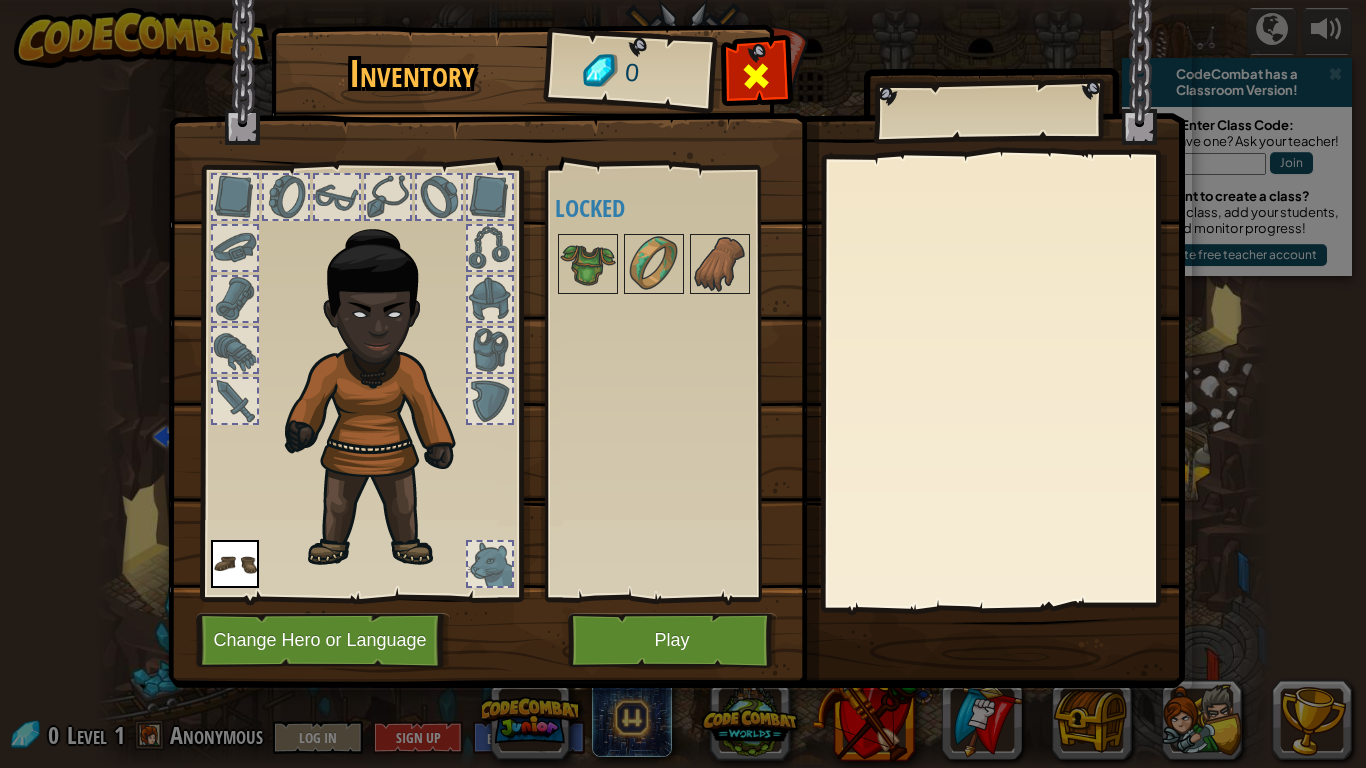 click at bounding box center [756, 76] 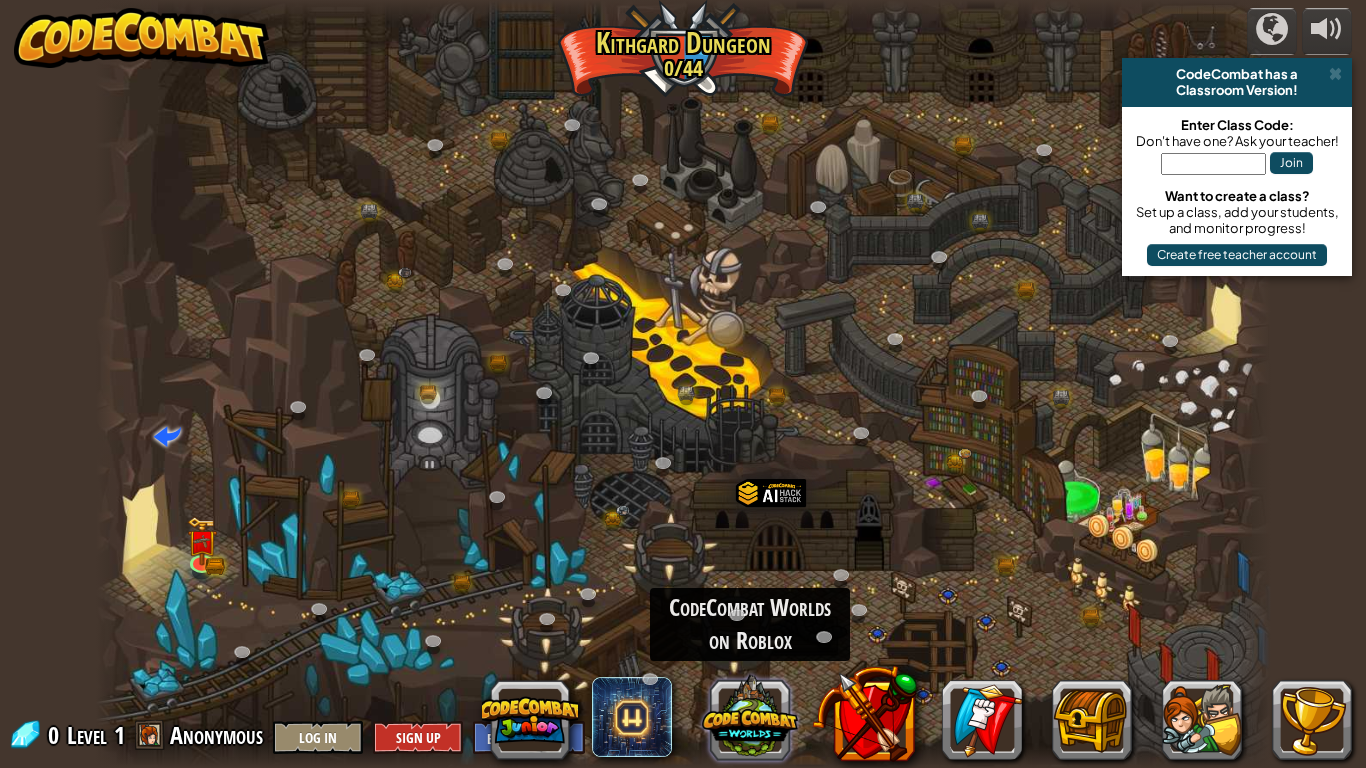 click at bounding box center (750, 717) 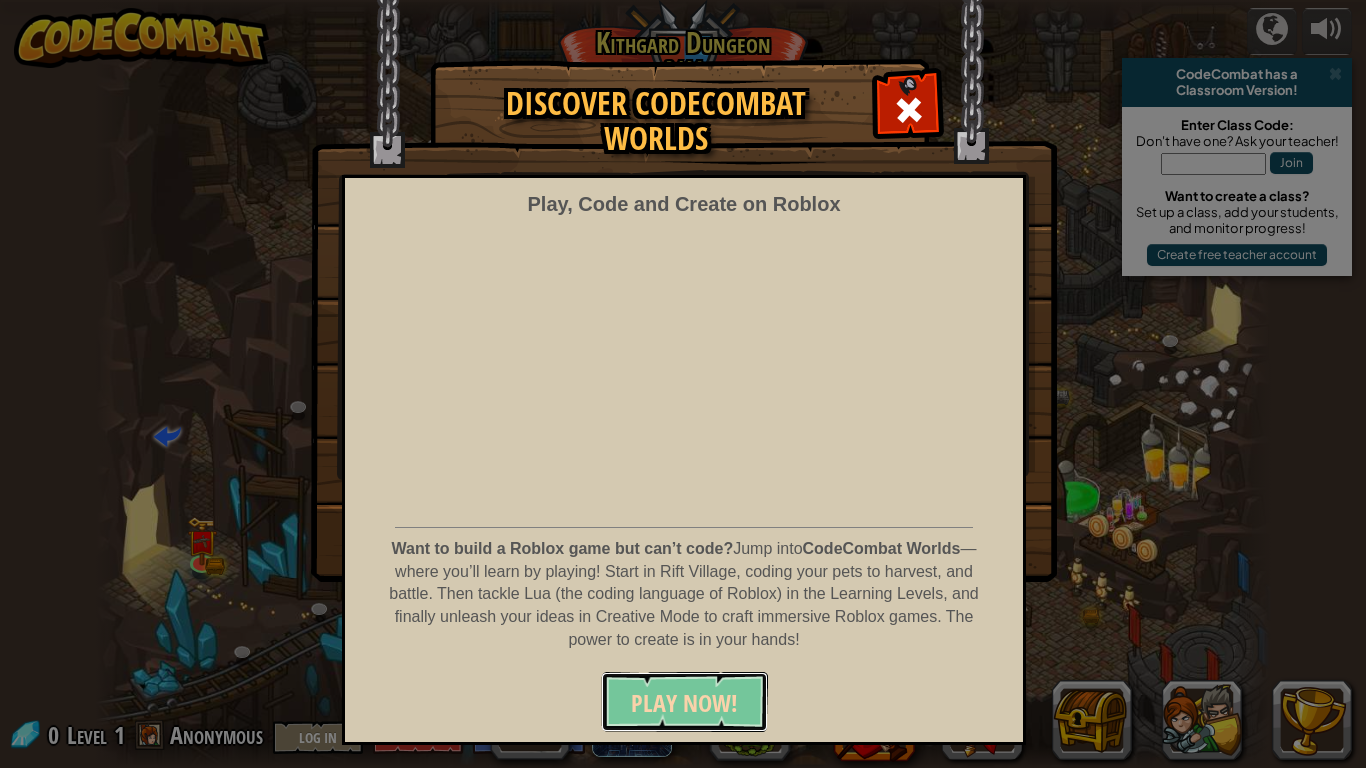 click on "PLAY NOW!" at bounding box center (684, 703) 